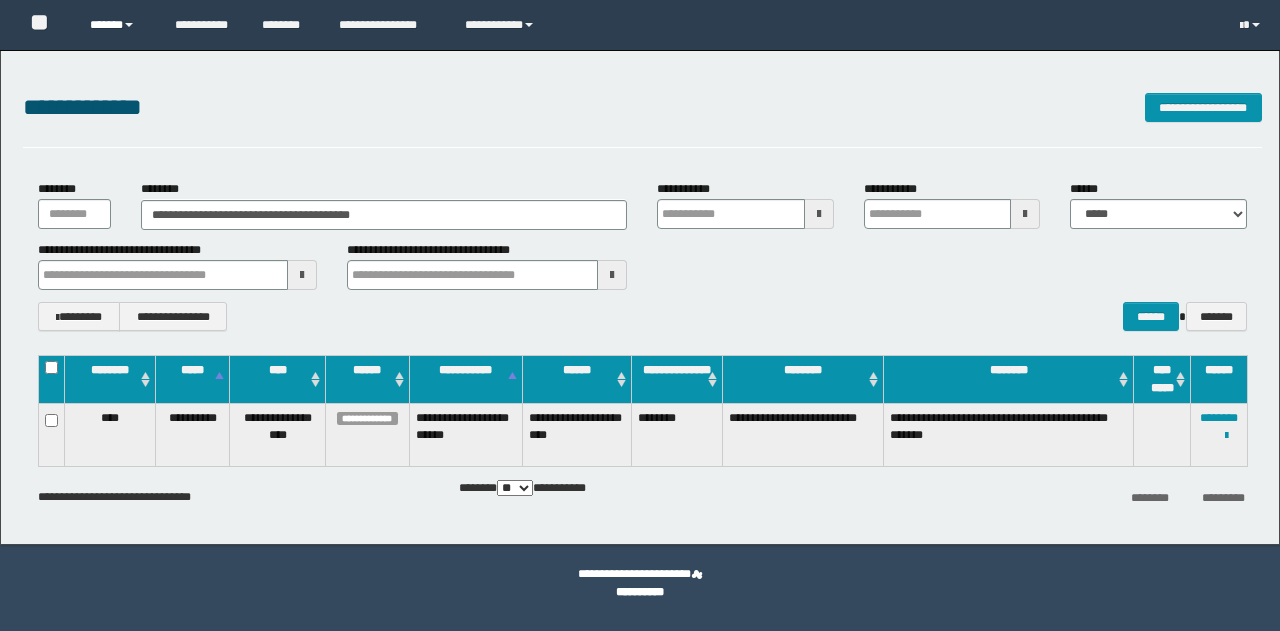 scroll, scrollTop: 0, scrollLeft: 0, axis: both 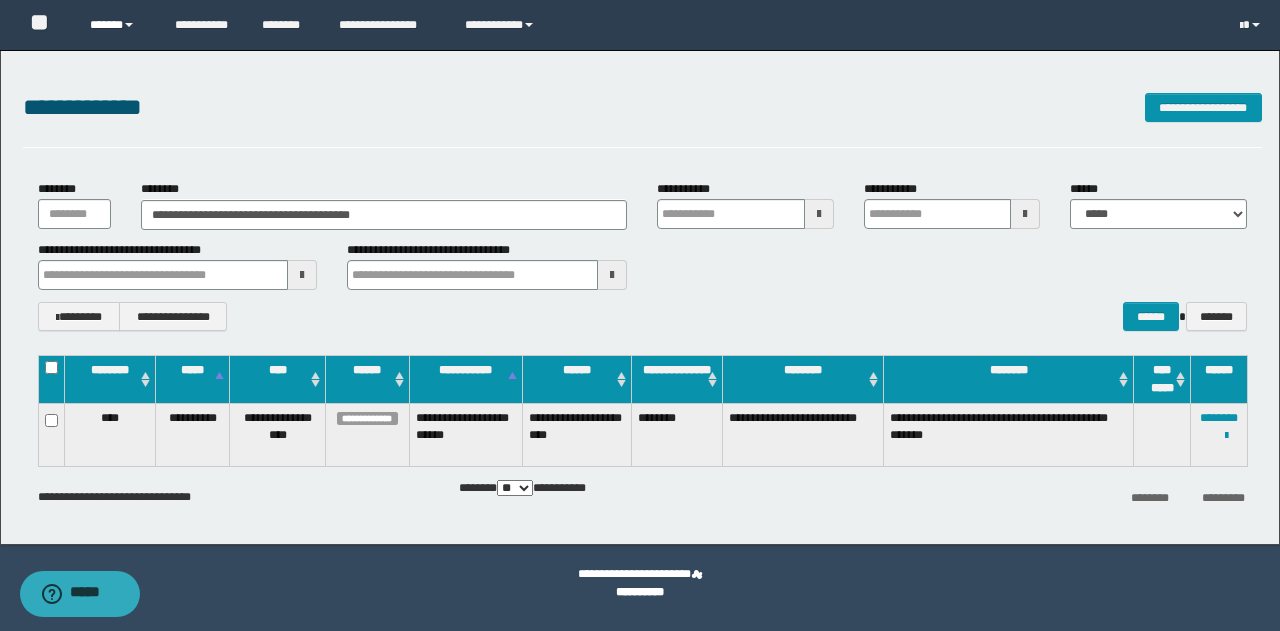 click on "******" at bounding box center (117, 25) 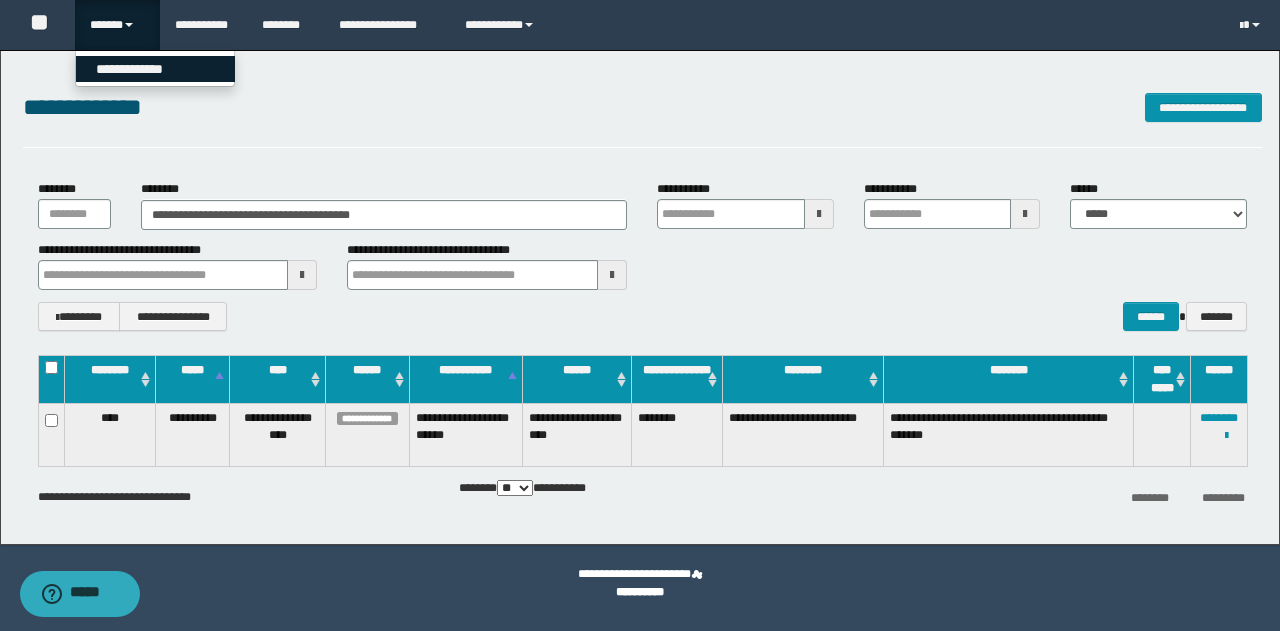 click on "**********" at bounding box center (155, 69) 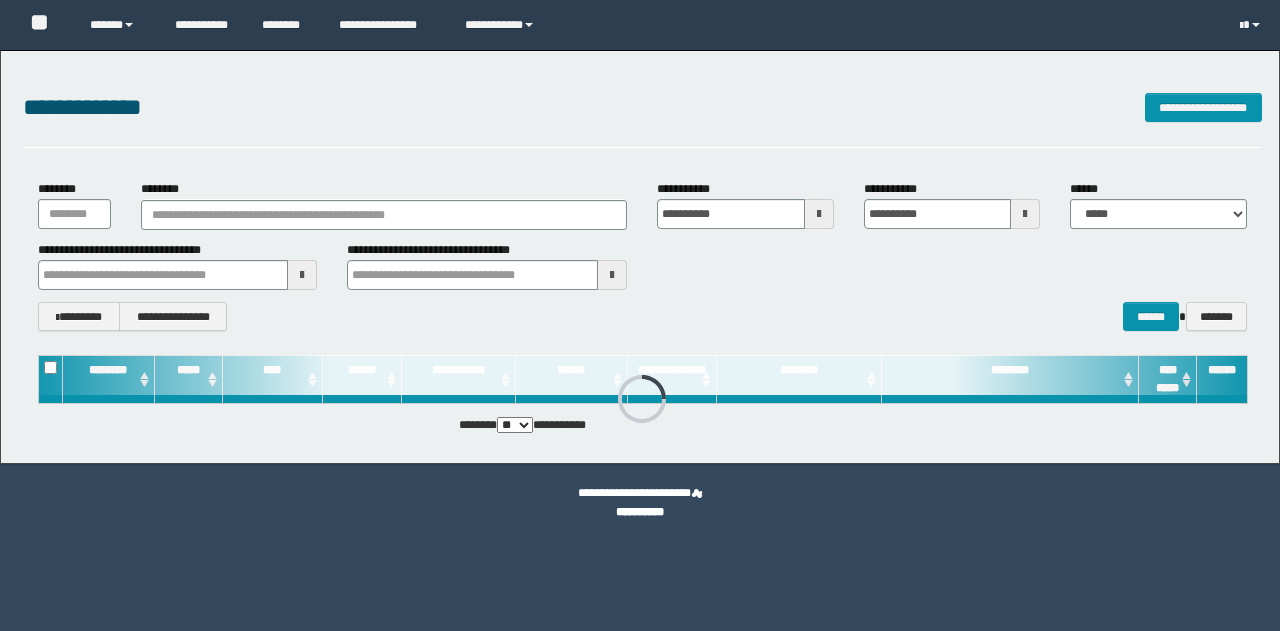 scroll, scrollTop: 0, scrollLeft: 0, axis: both 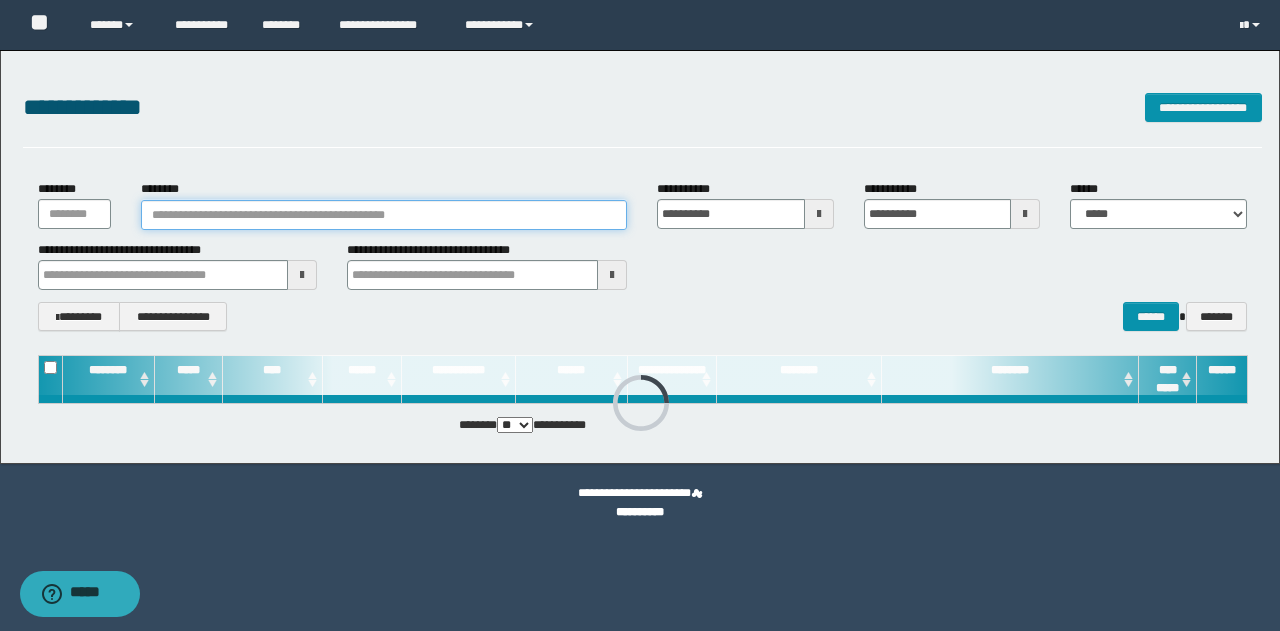 click on "********" at bounding box center [384, 215] 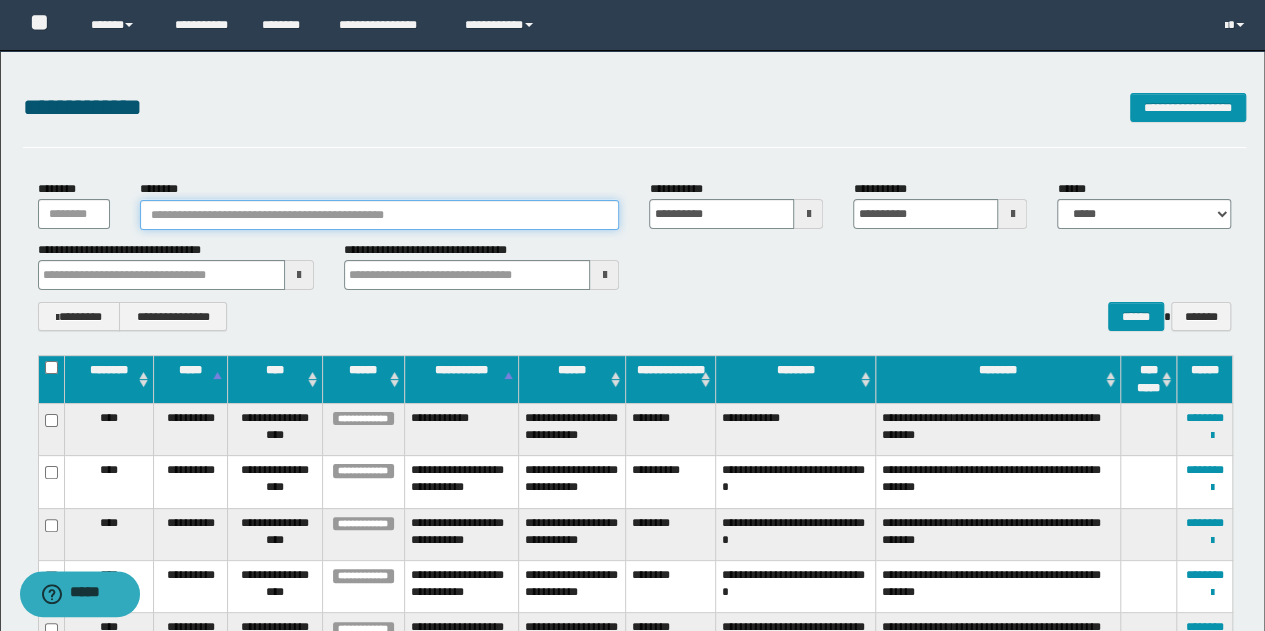 paste on "**********" 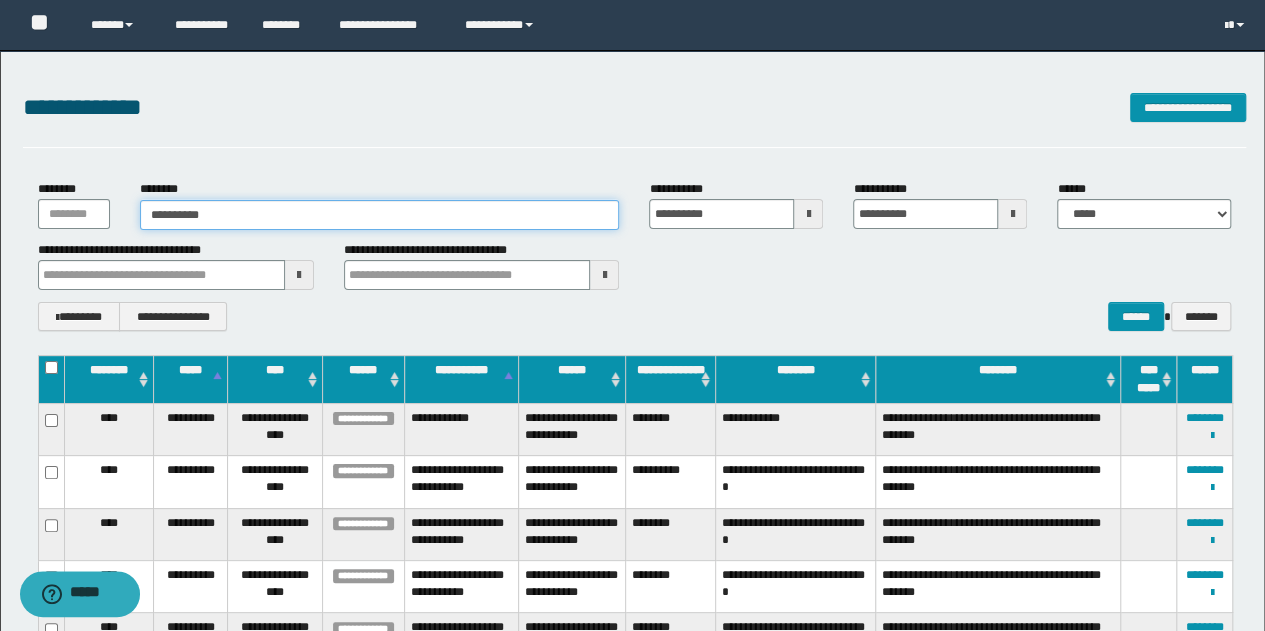 type on "**********" 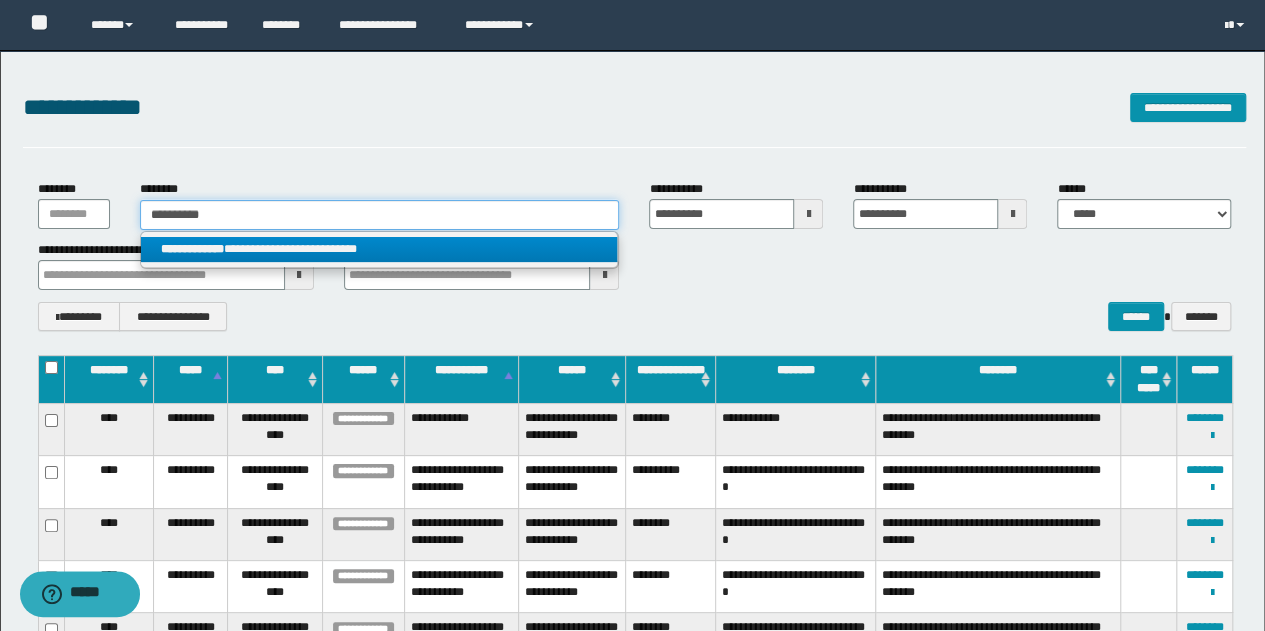 type on "**********" 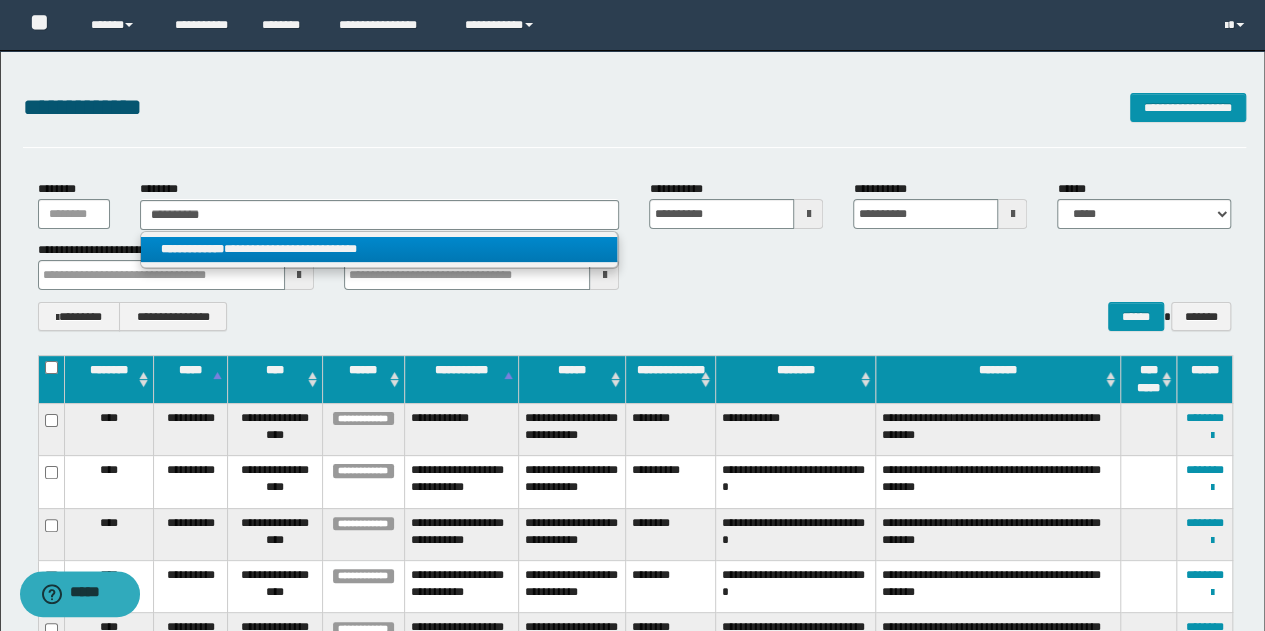 click on "**********" at bounding box center (379, 249) 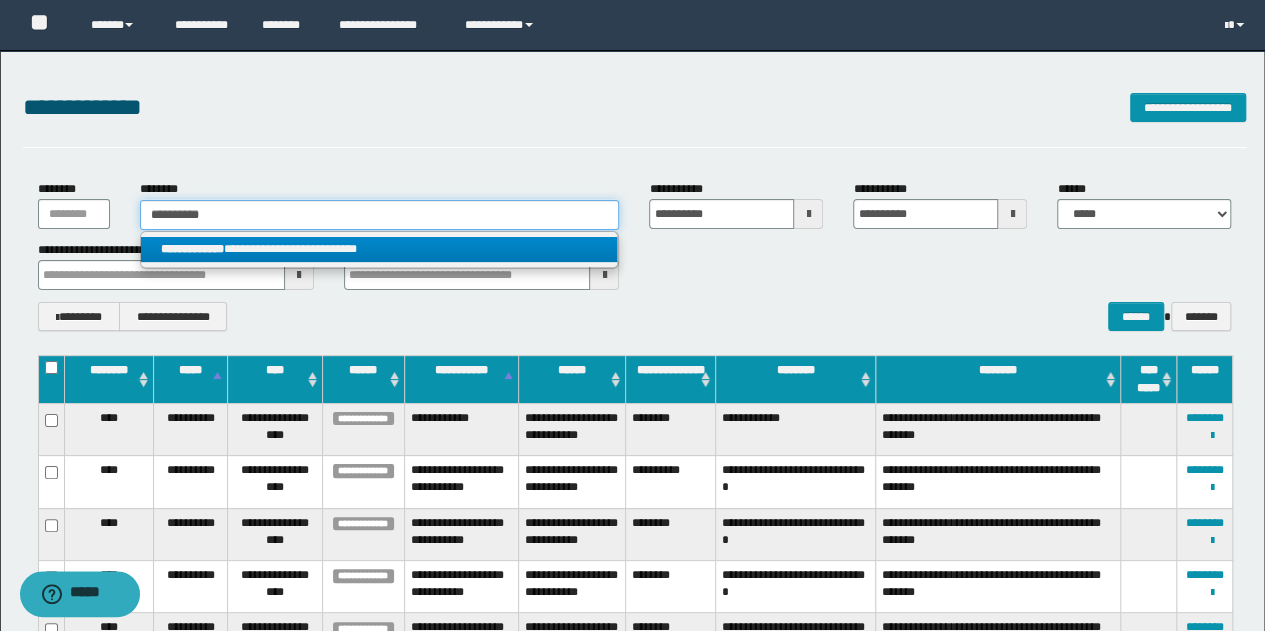 type 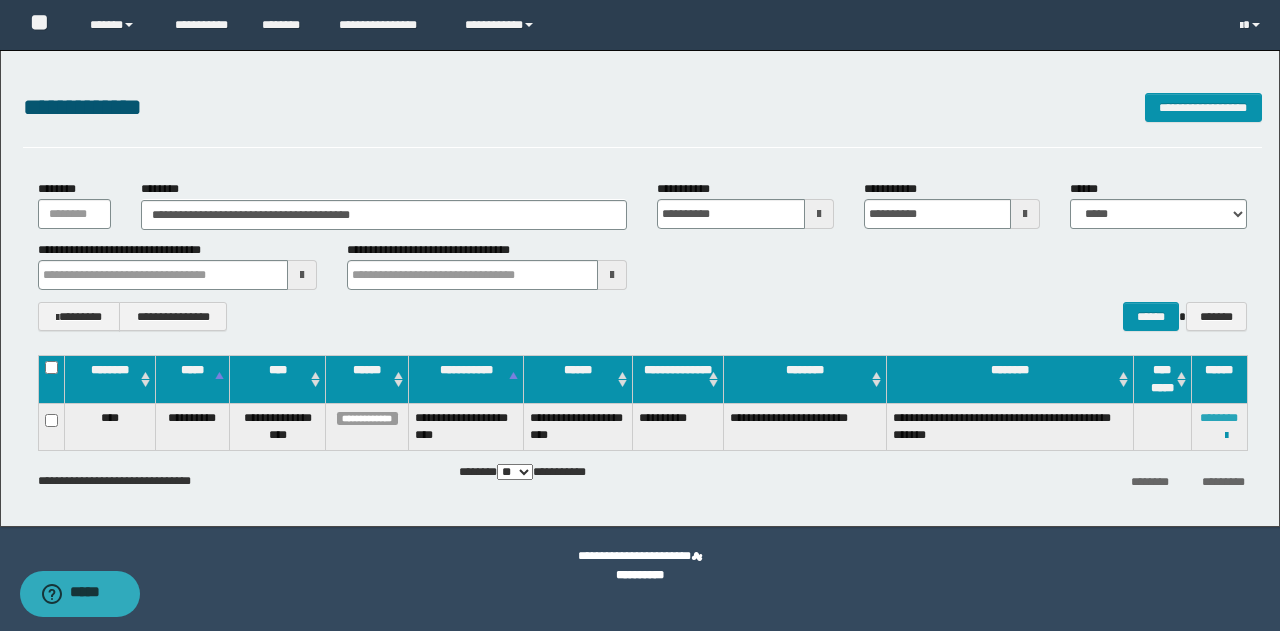click on "********" at bounding box center (1219, 418) 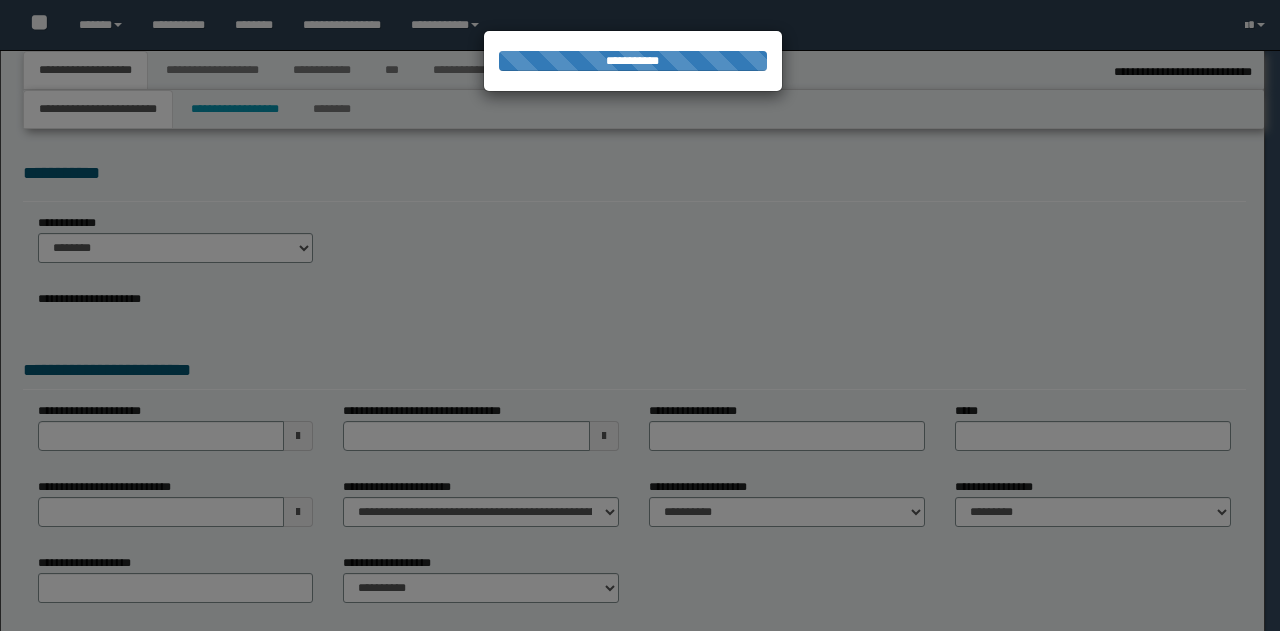 scroll, scrollTop: 0, scrollLeft: 0, axis: both 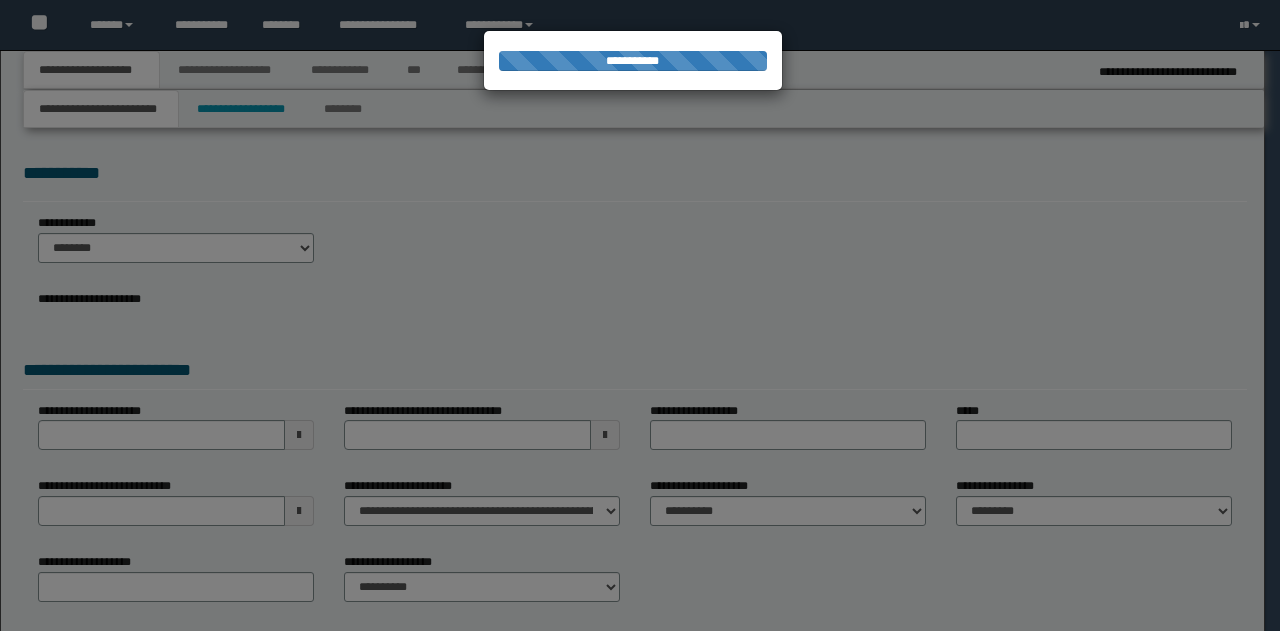 type on "********" 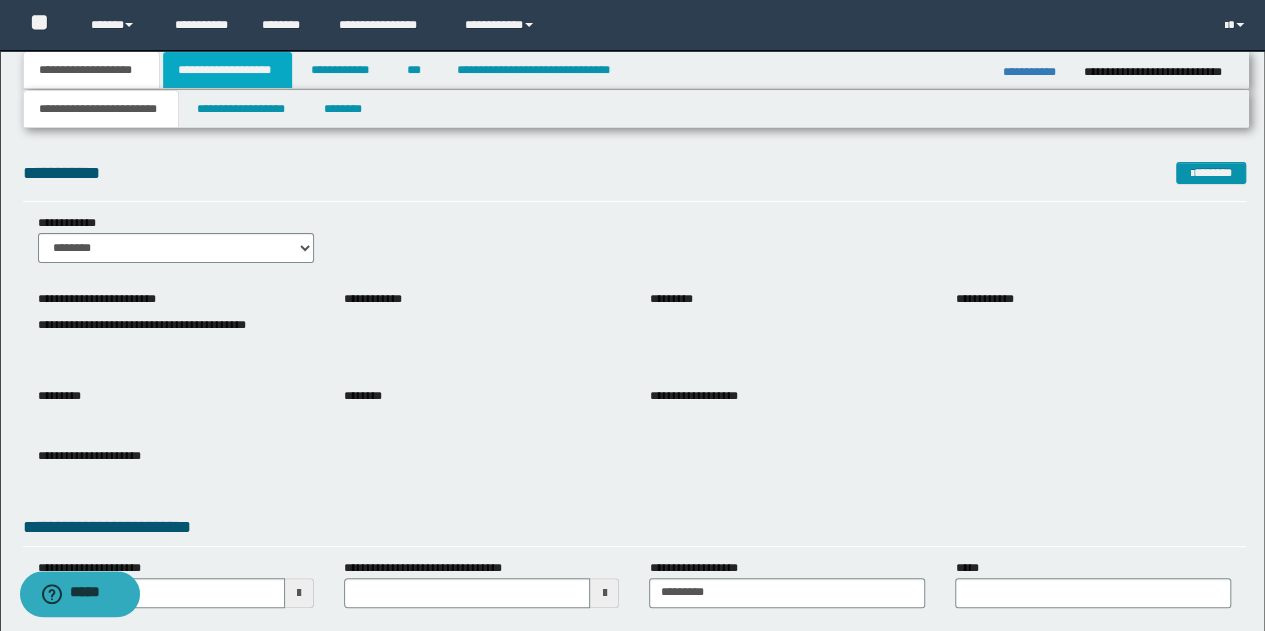 click on "**********" at bounding box center [227, 70] 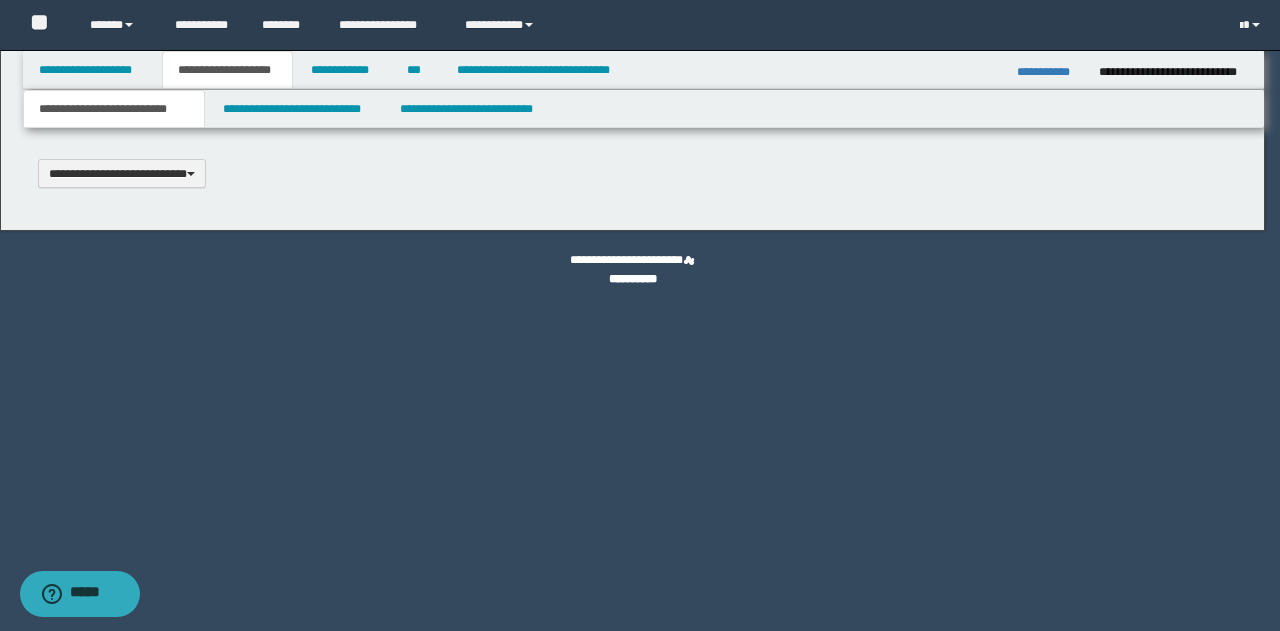 scroll, scrollTop: 0, scrollLeft: 0, axis: both 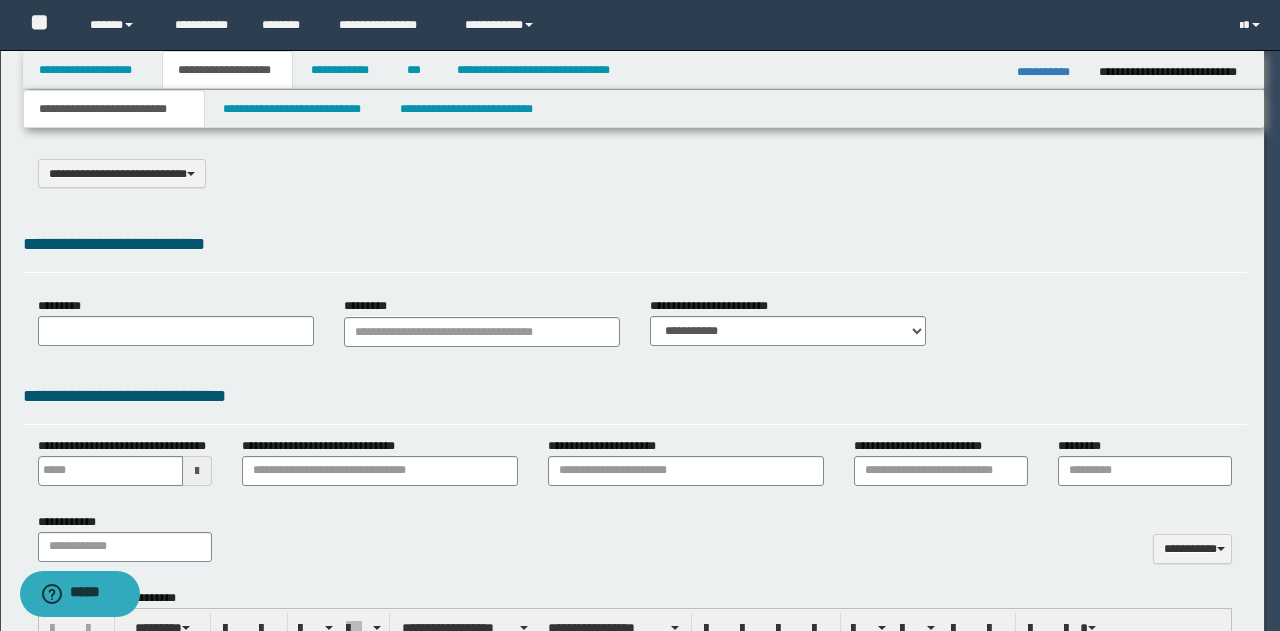 select on "*" 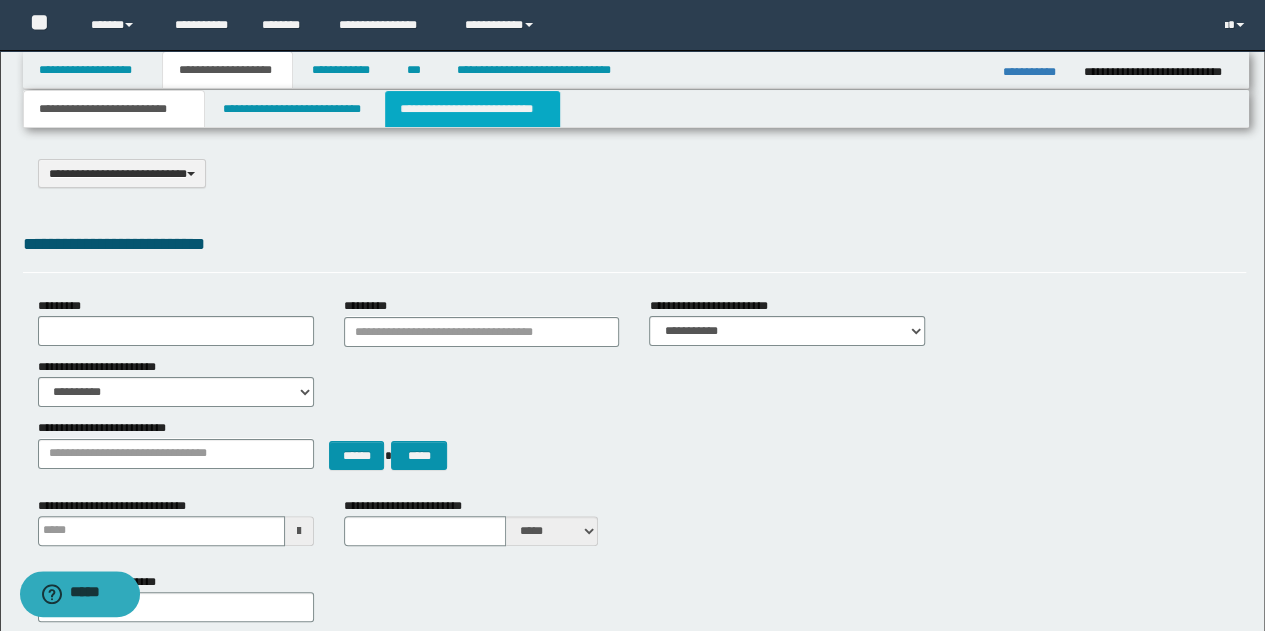 click on "**********" at bounding box center (472, 109) 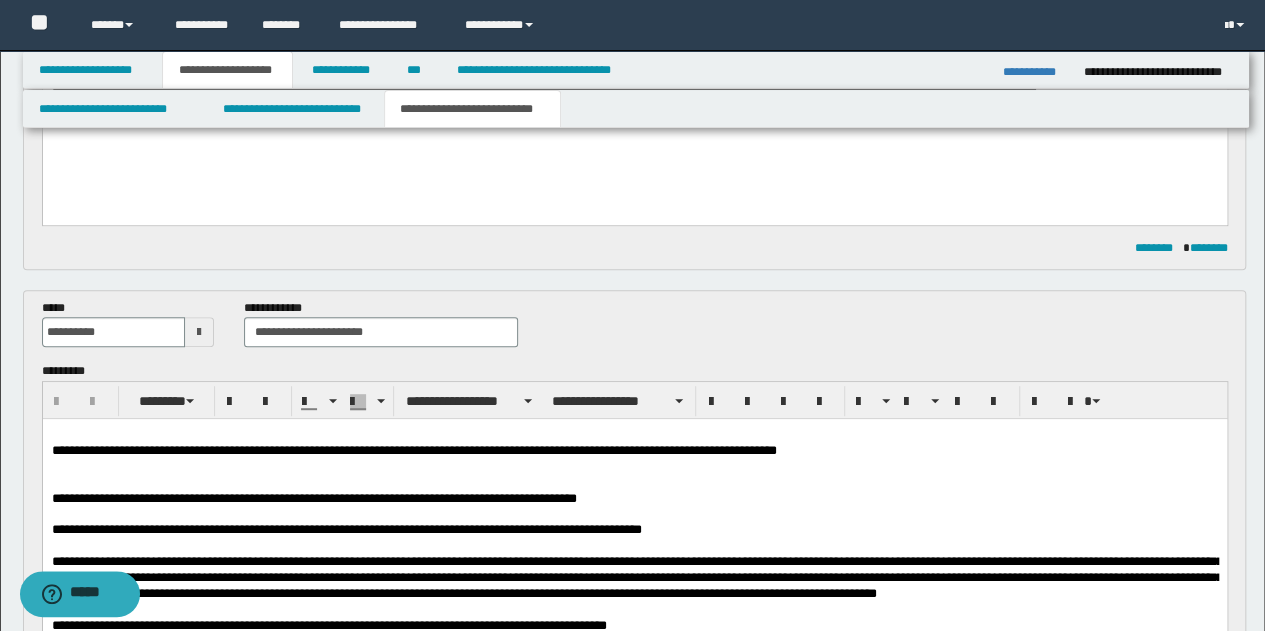 scroll, scrollTop: 400, scrollLeft: 0, axis: vertical 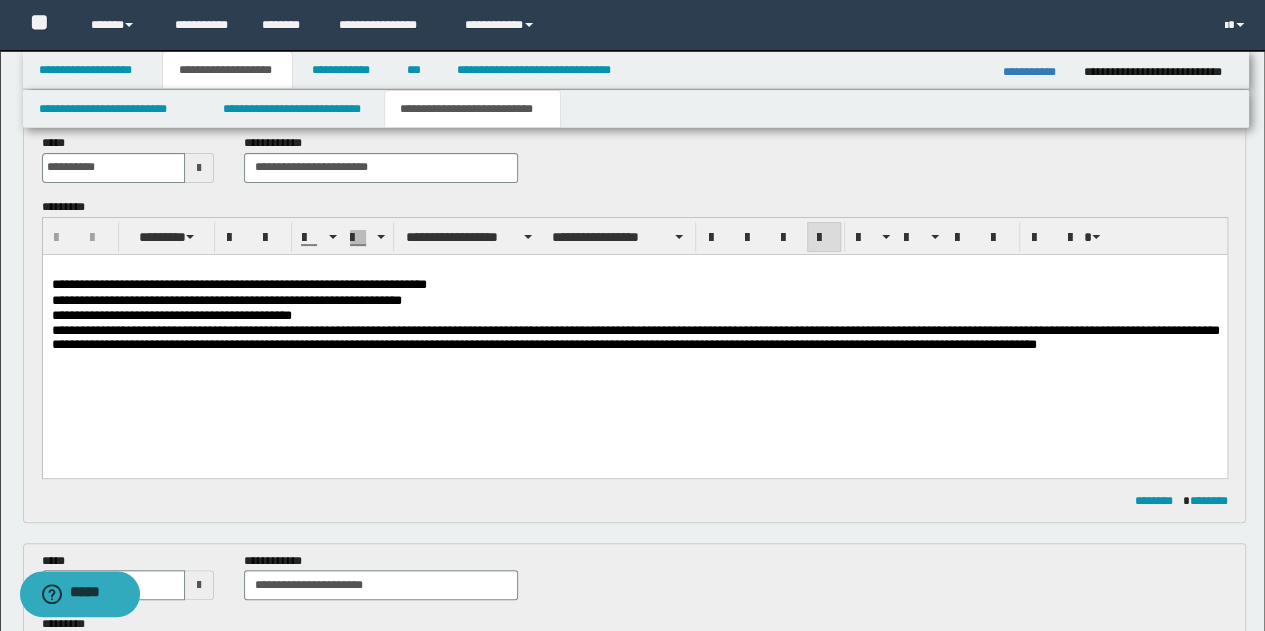 click on "**********" at bounding box center (634, 346) 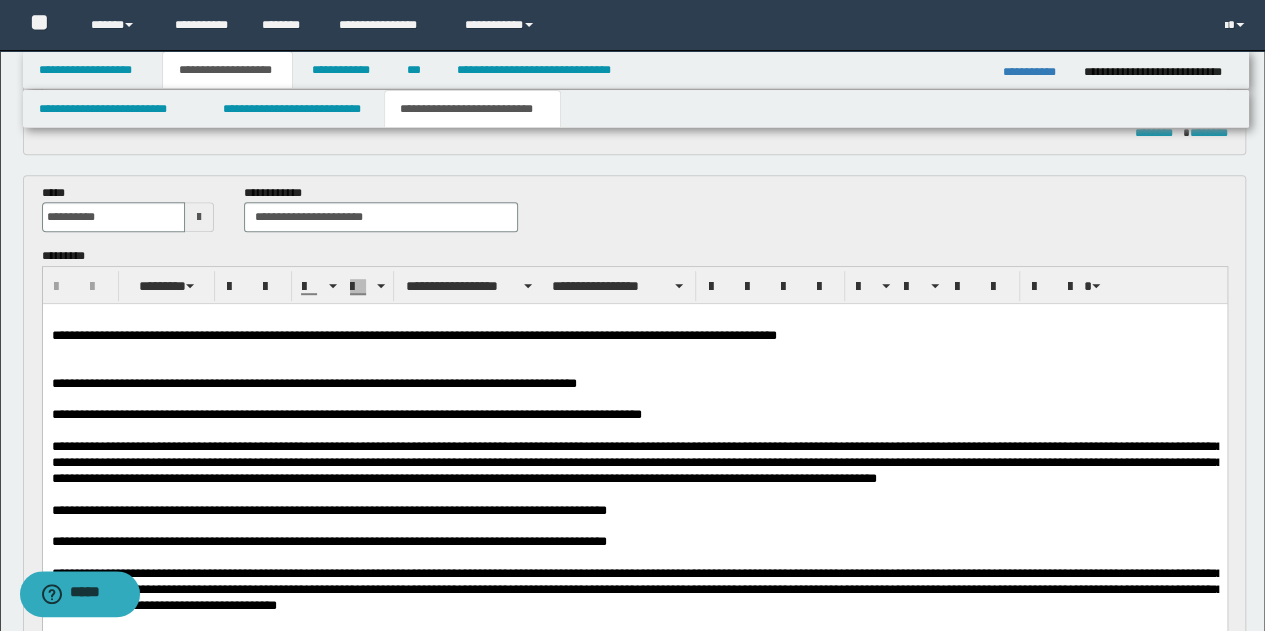scroll, scrollTop: 500, scrollLeft: 0, axis: vertical 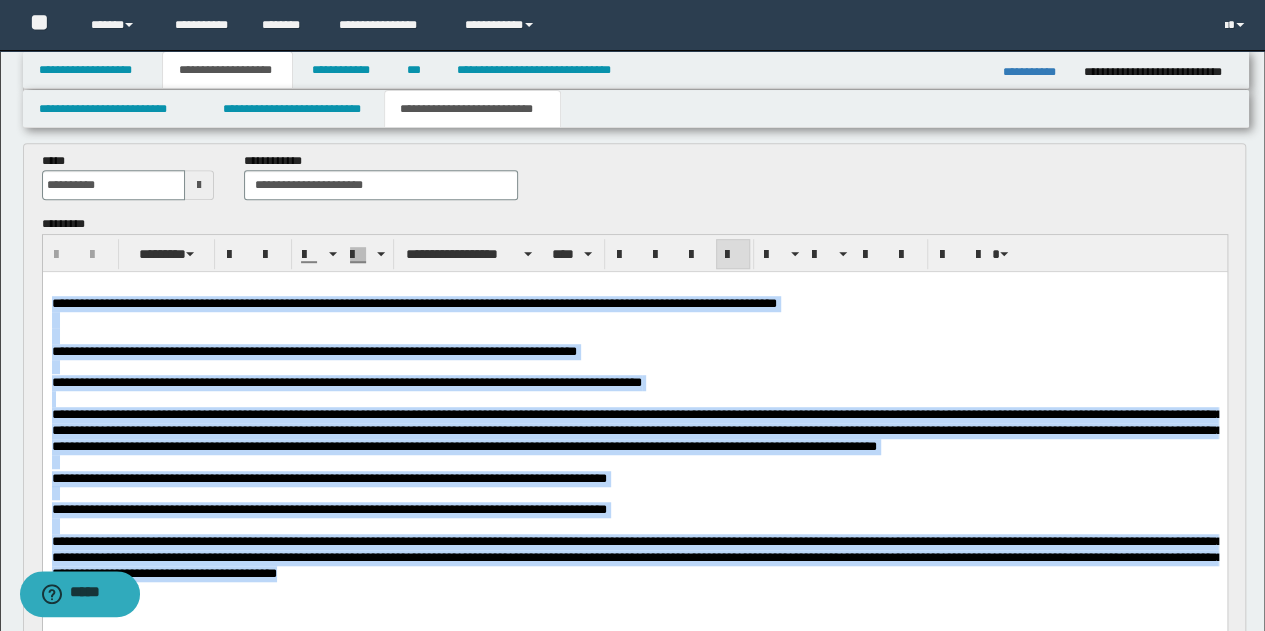 drag, startPoint x: 50, startPoint y: 303, endPoint x: 401, endPoint y: 588, distance: 452.13495 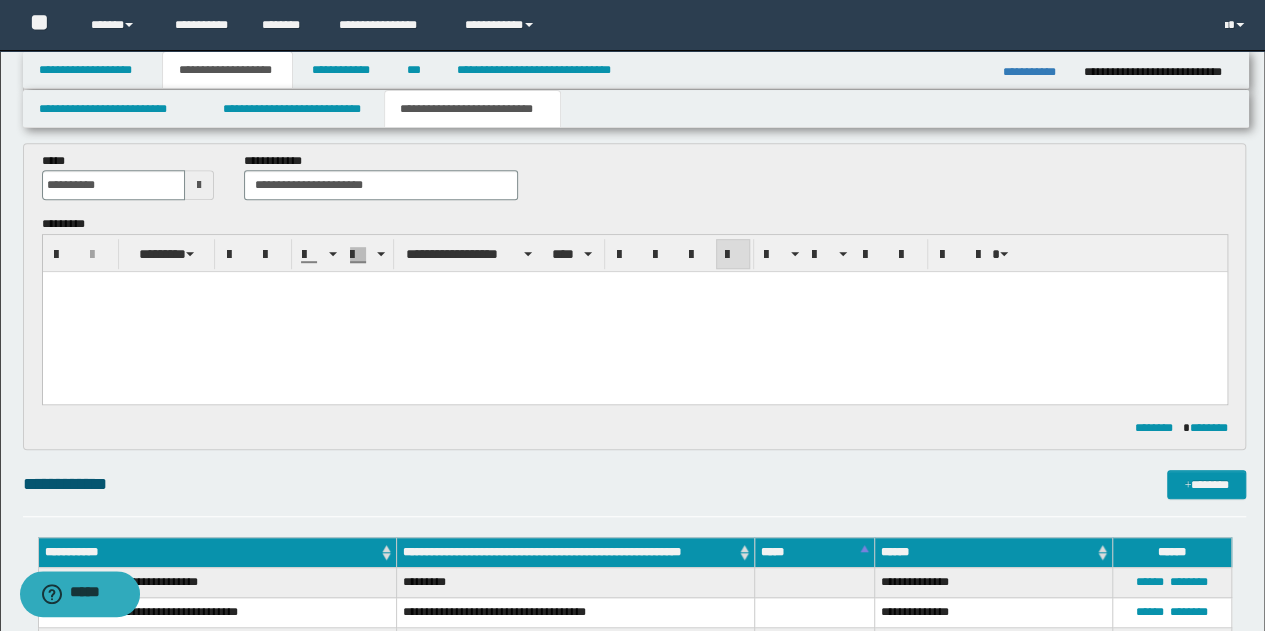 paste 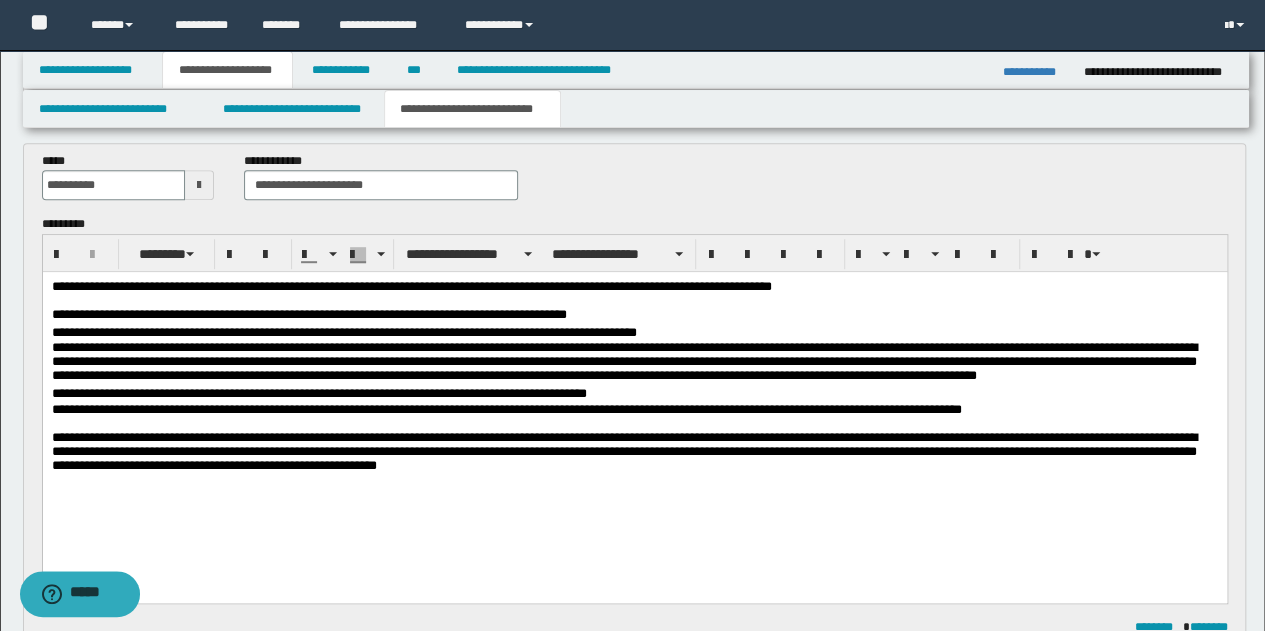 click on "**********" at bounding box center (634, 412) 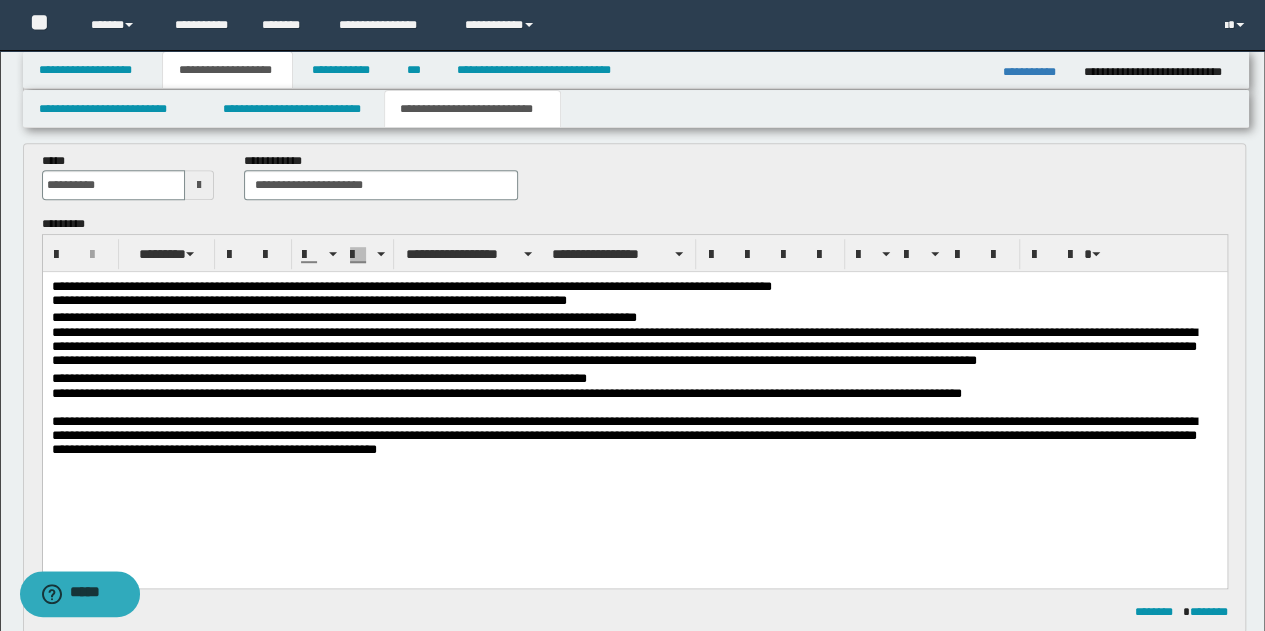 click on "**********" at bounding box center (634, 425) 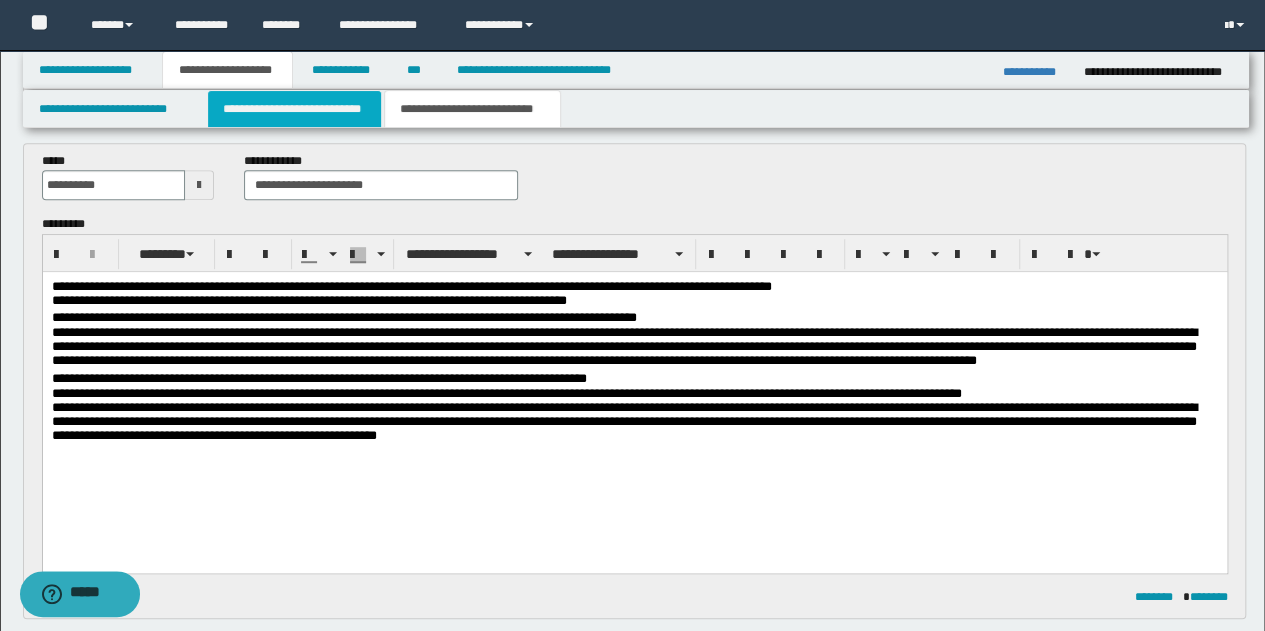 click on "**********" at bounding box center (294, 109) 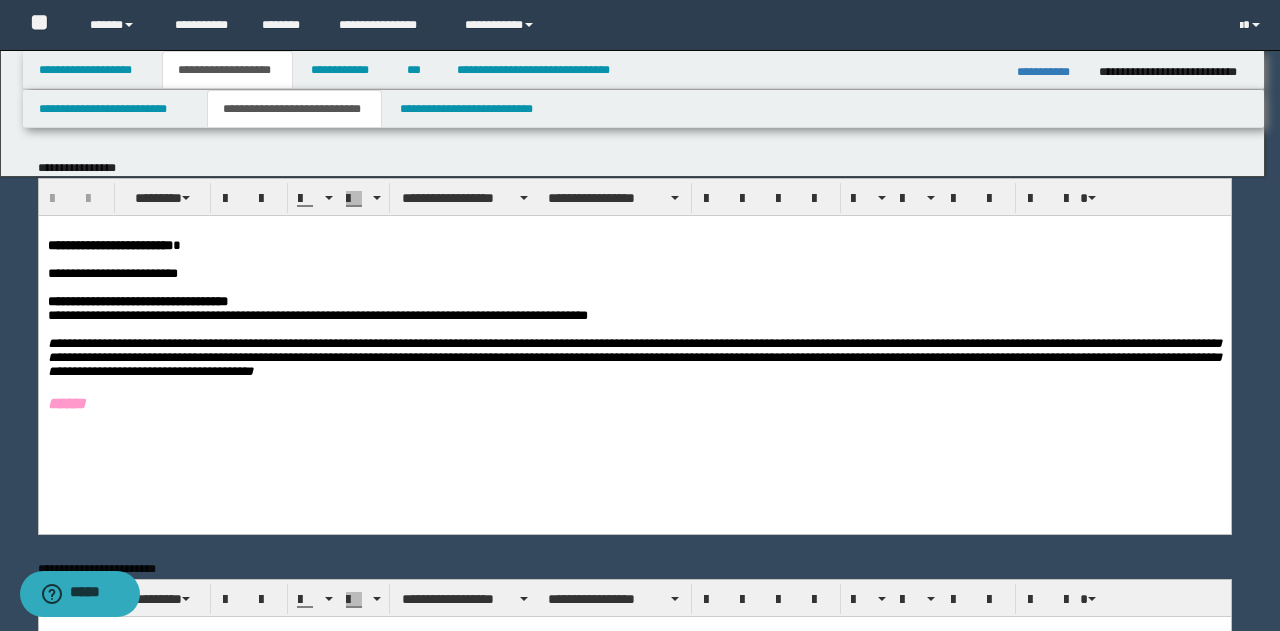 scroll, scrollTop: 0, scrollLeft: 0, axis: both 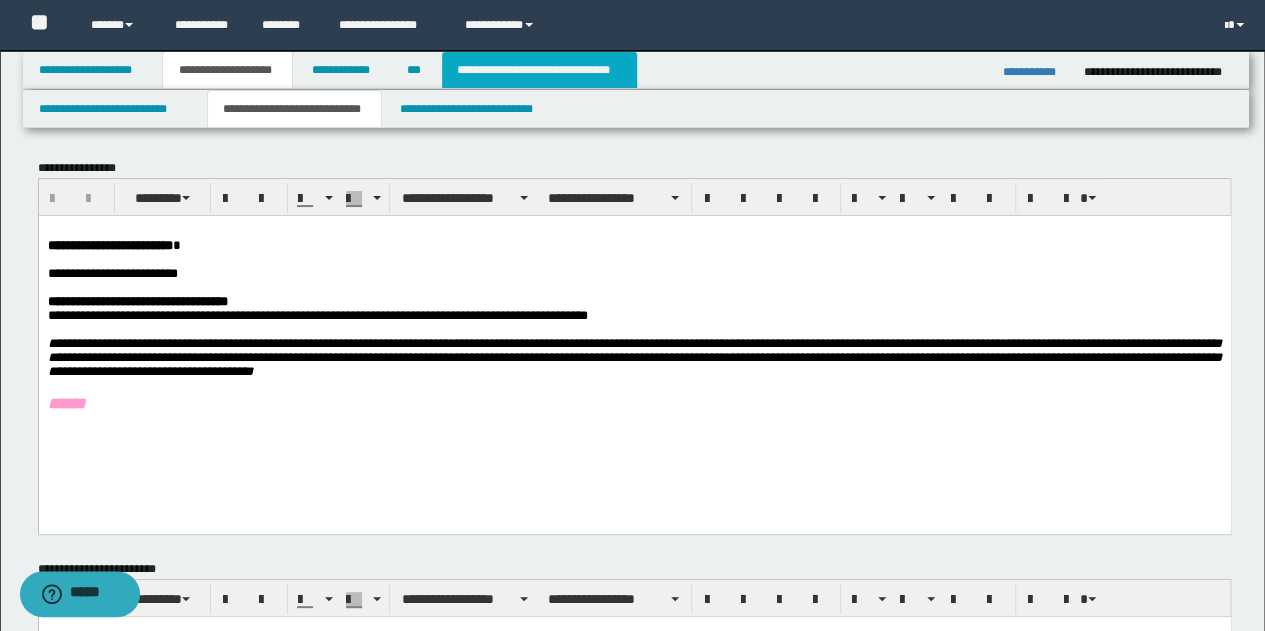 click on "**********" at bounding box center [539, 70] 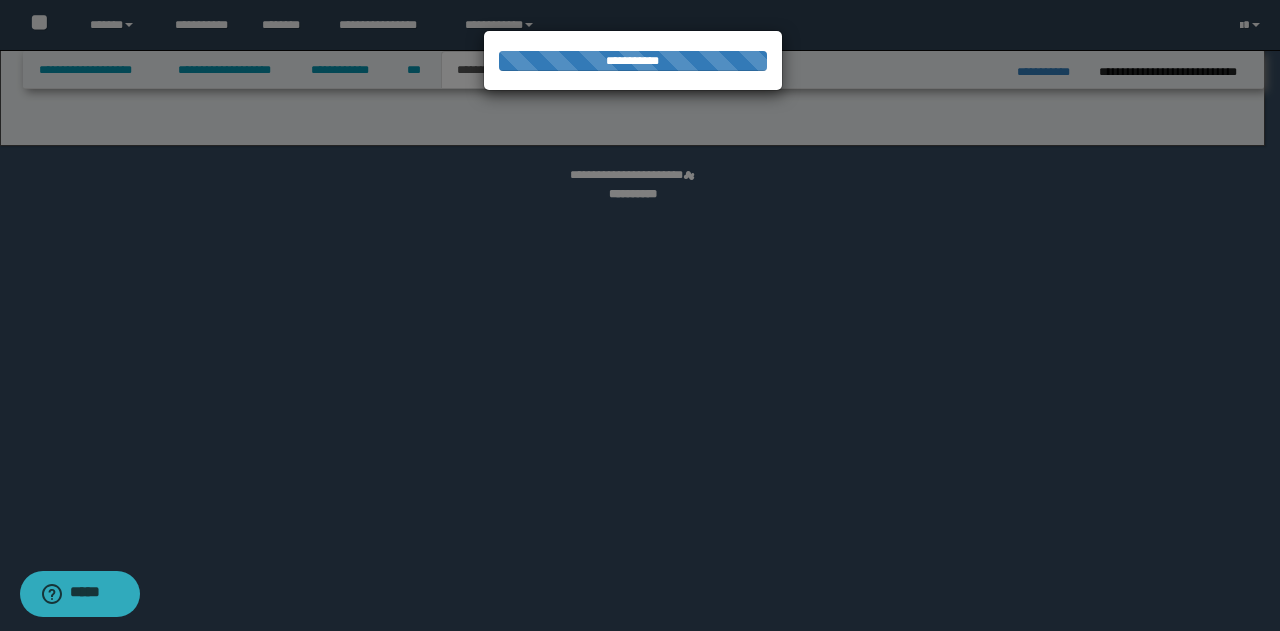 select on "*" 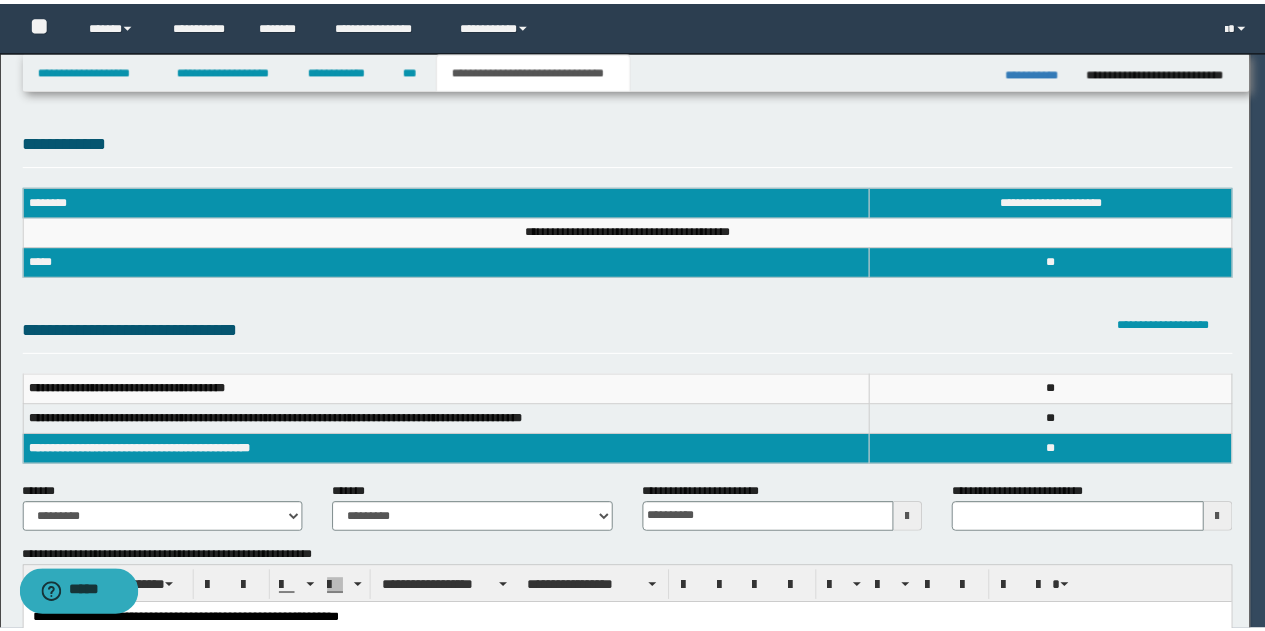 scroll, scrollTop: 0, scrollLeft: 0, axis: both 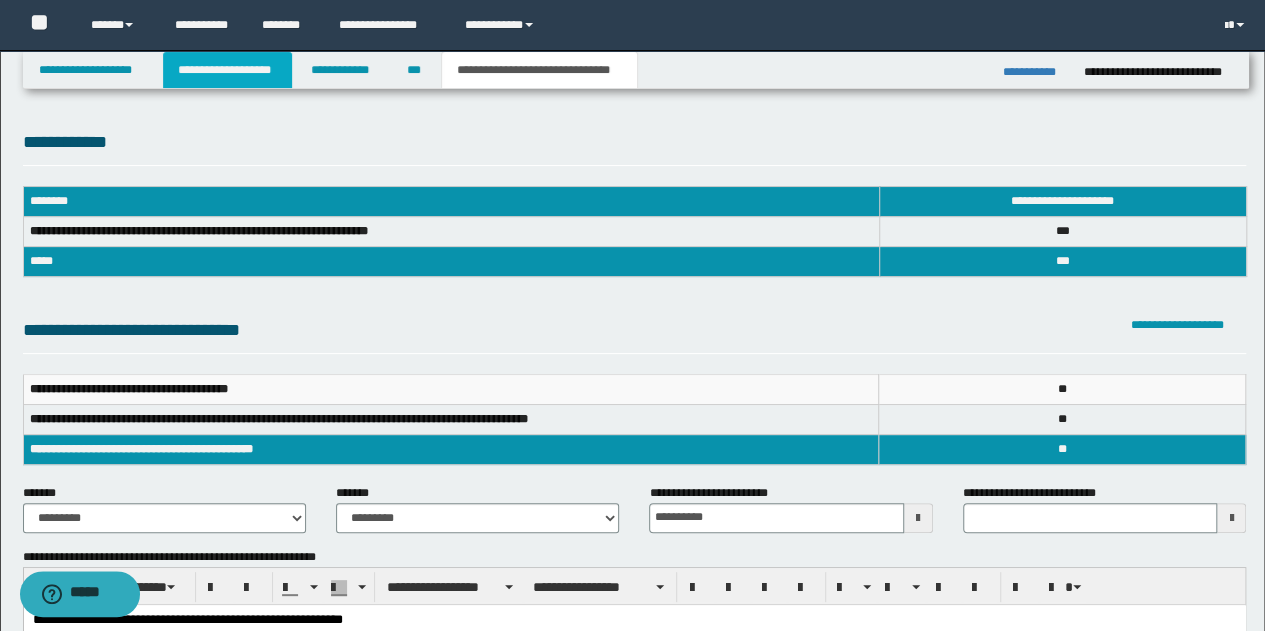 click on "**********" at bounding box center (227, 70) 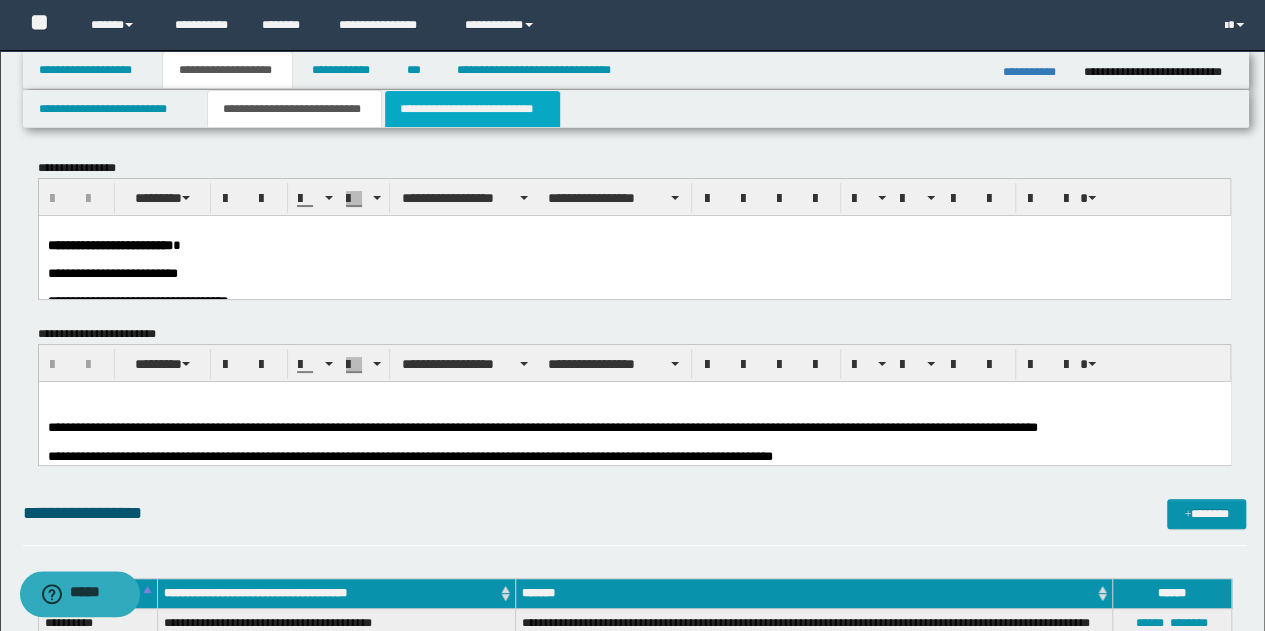click on "**********" at bounding box center [472, 109] 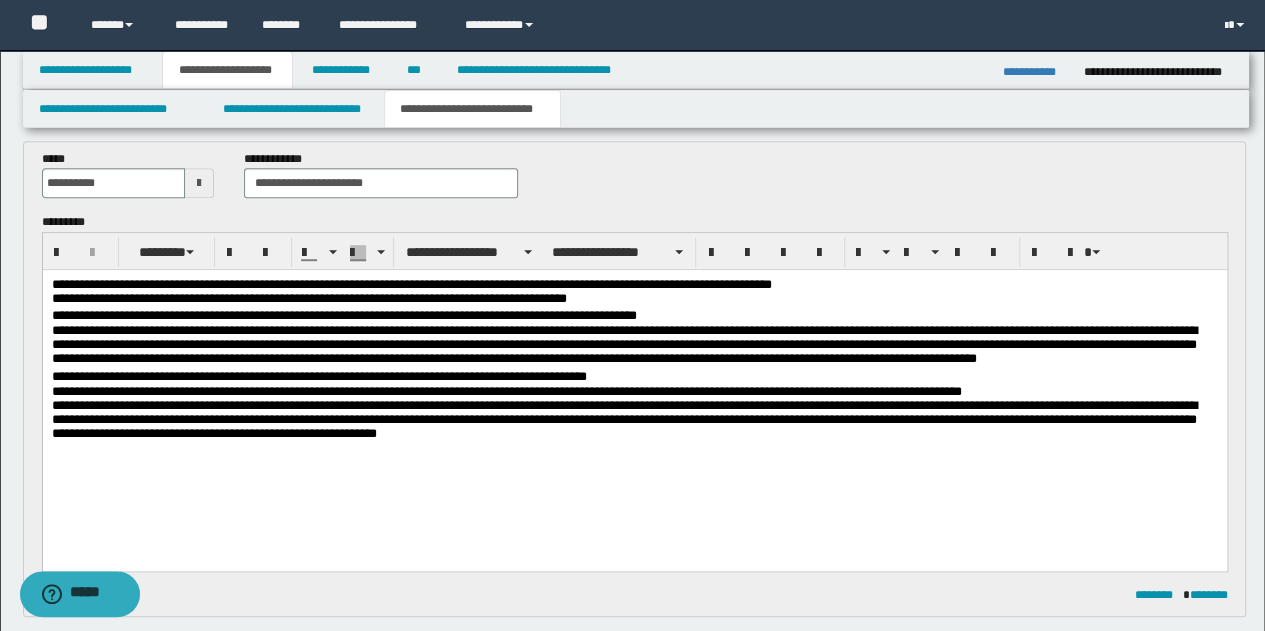 scroll, scrollTop: 500, scrollLeft: 0, axis: vertical 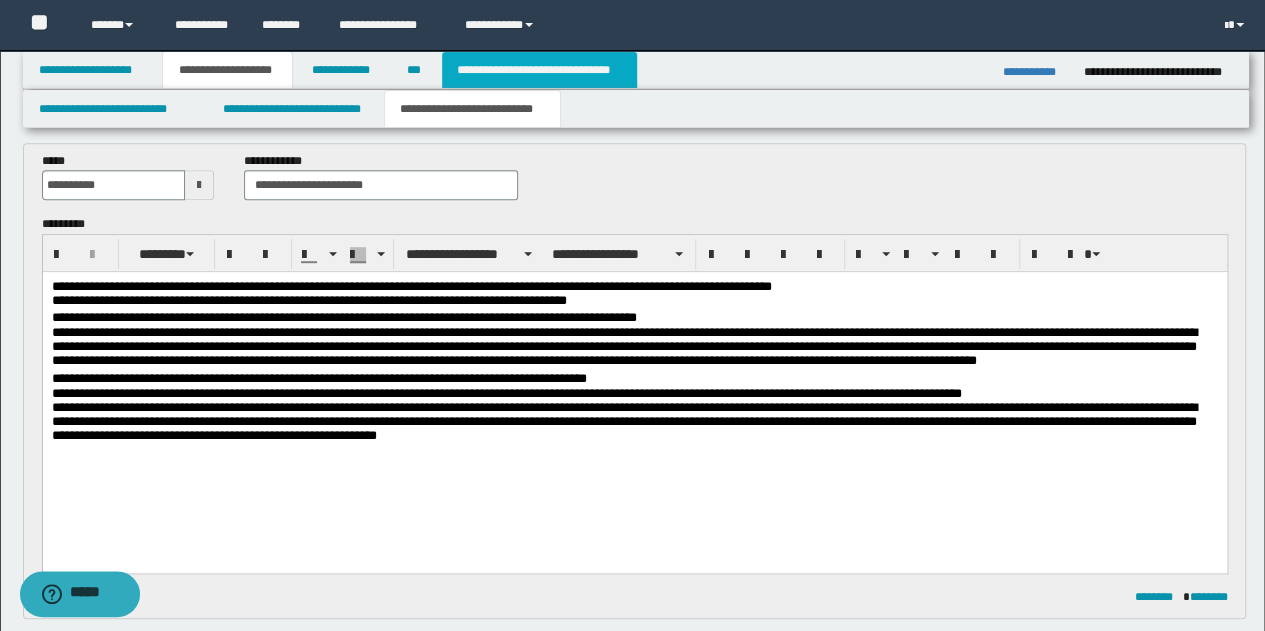 click on "**********" at bounding box center (539, 70) 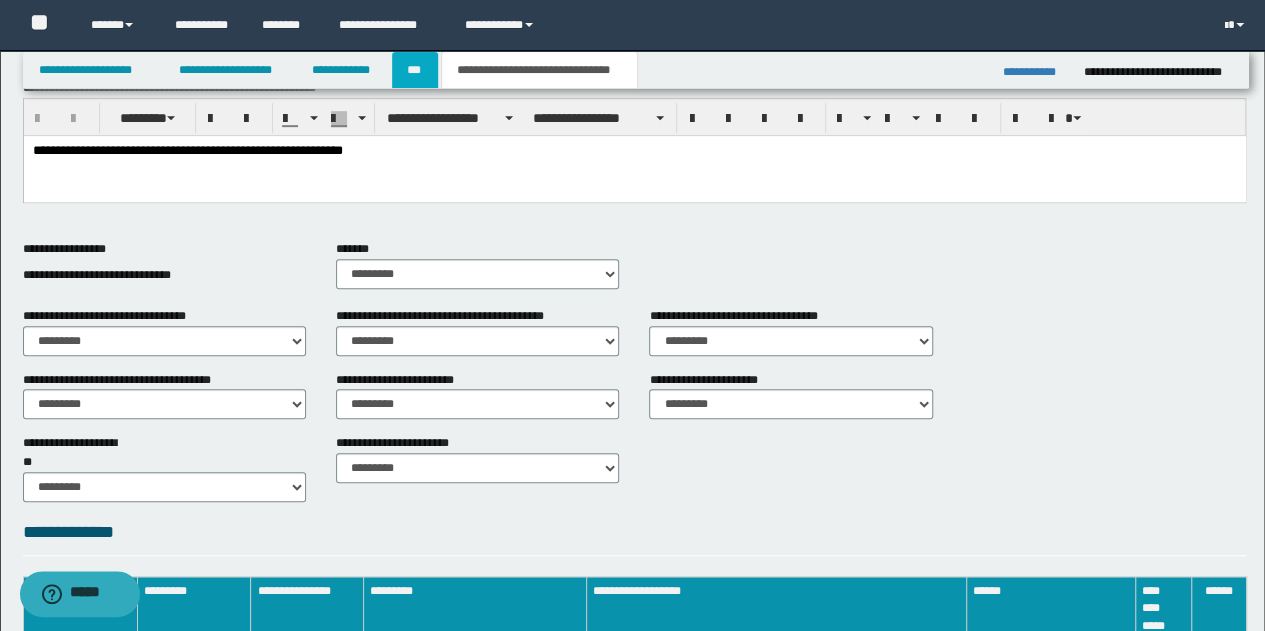 click on "***" at bounding box center (415, 70) 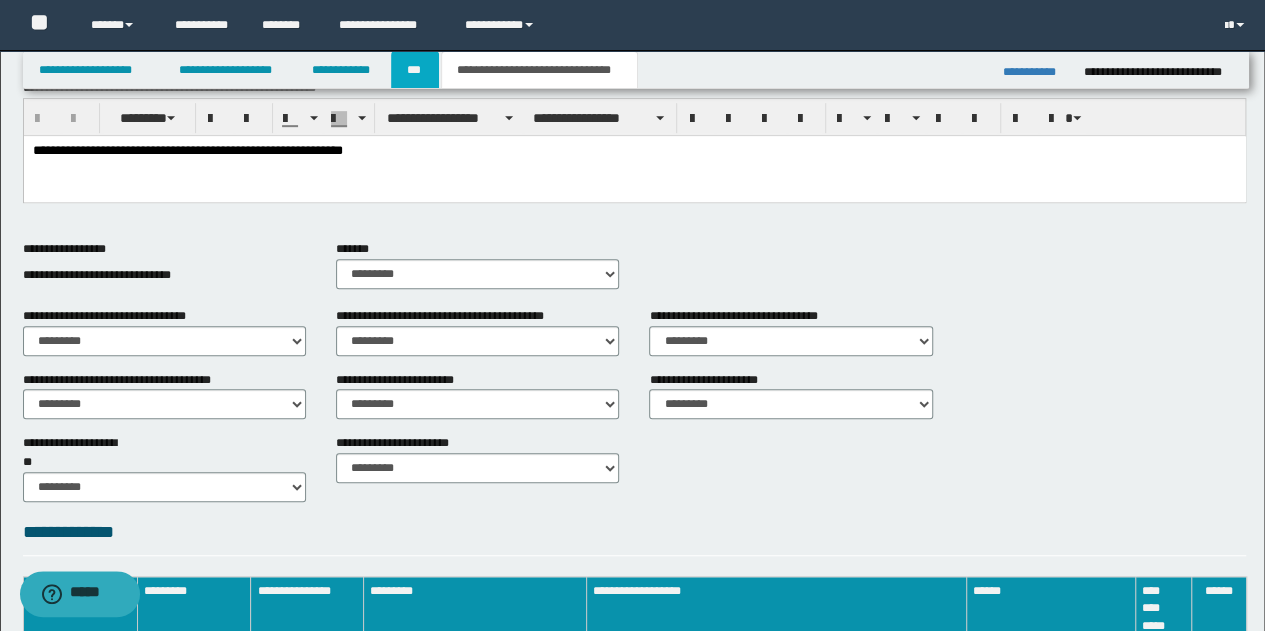 scroll, scrollTop: 0, scrollLeft: 0, axis: both 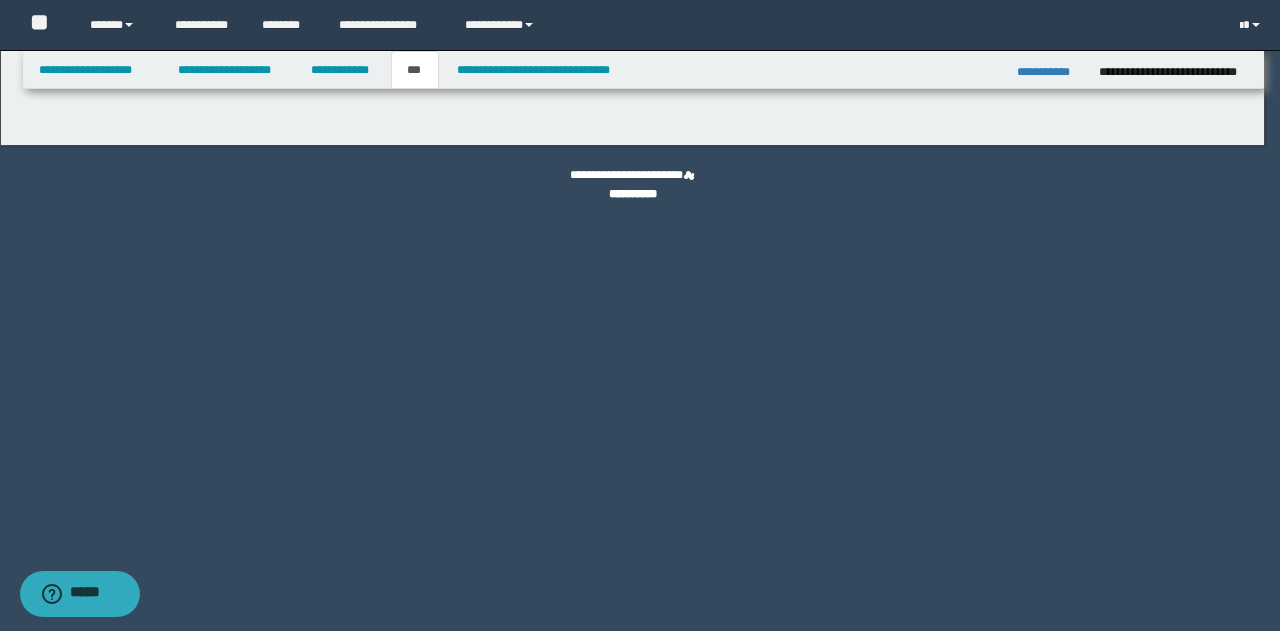 select on "*" 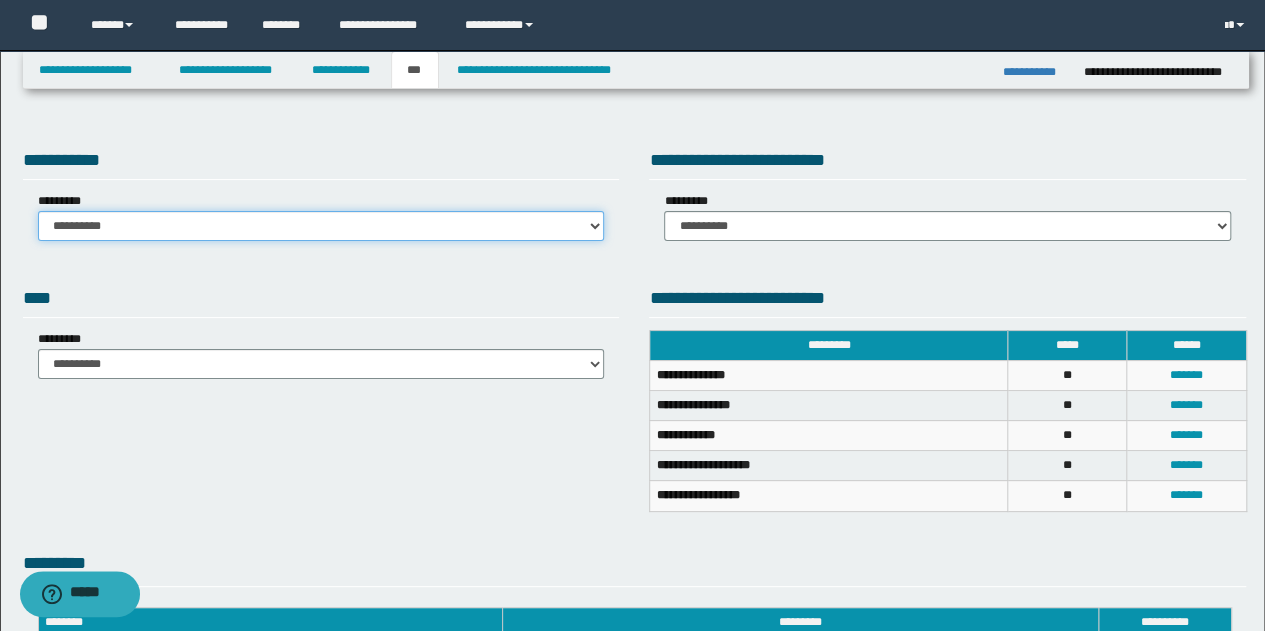 click on "**********" at bounding box center (321, 226) 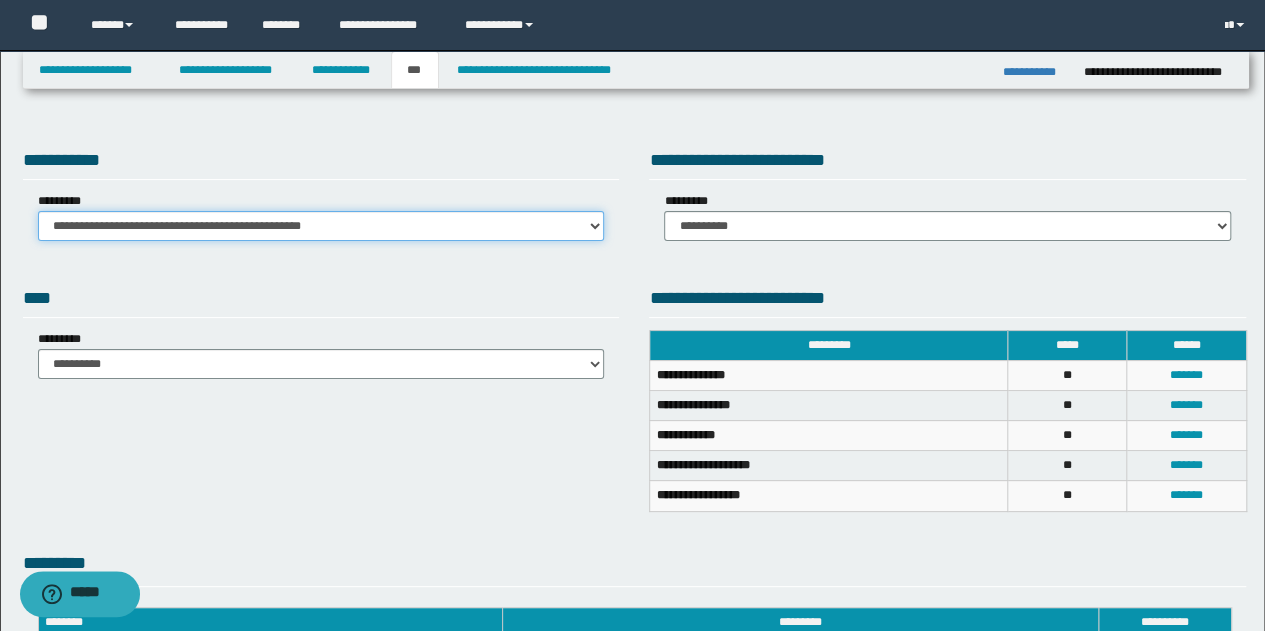click on "**********" at bounding box center [321, 226] 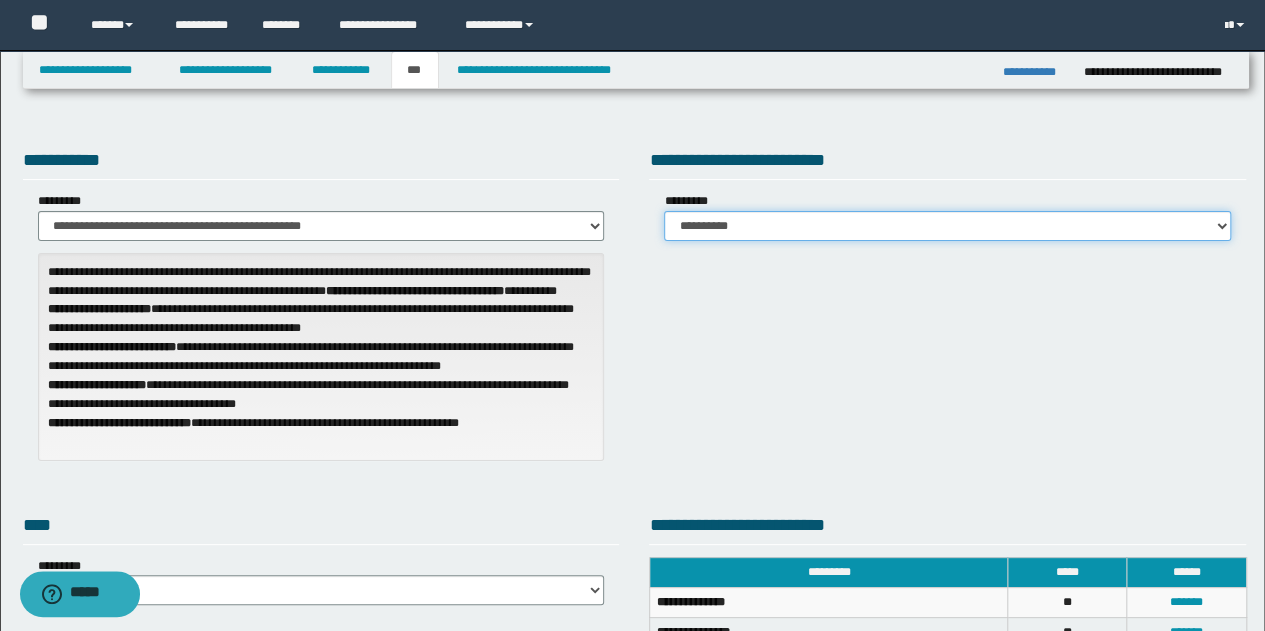 click on "**********" at bounding box center [947, 226] 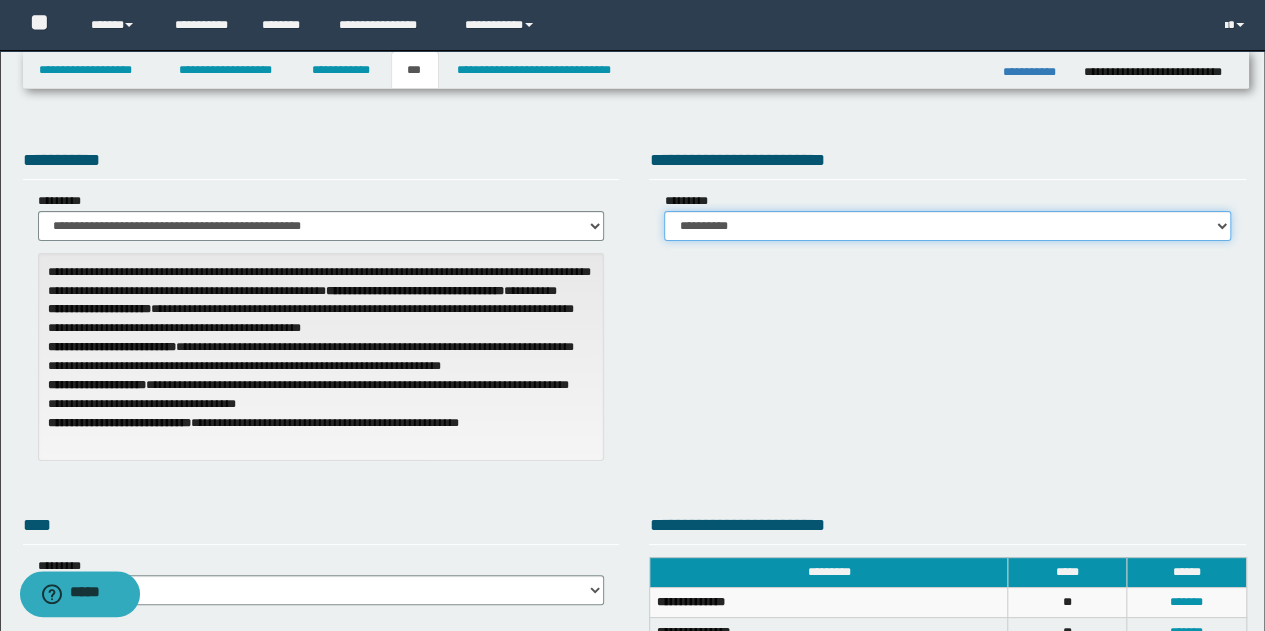 select on "*" 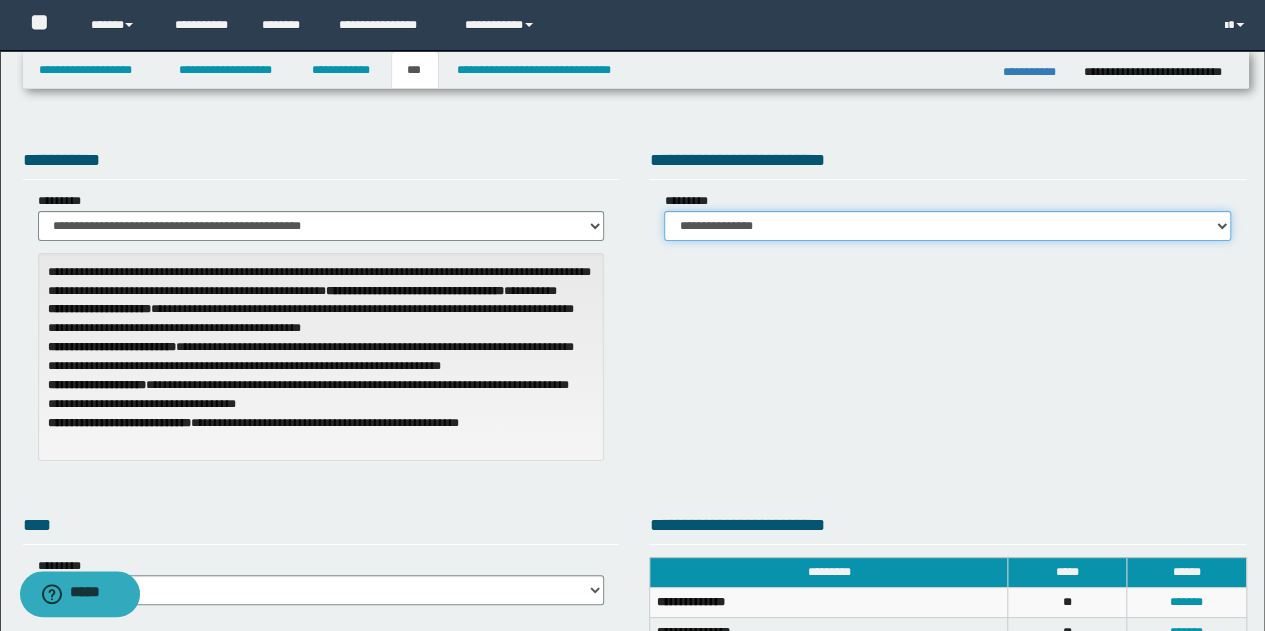 click on "**********" at bounding box center (947, 226) 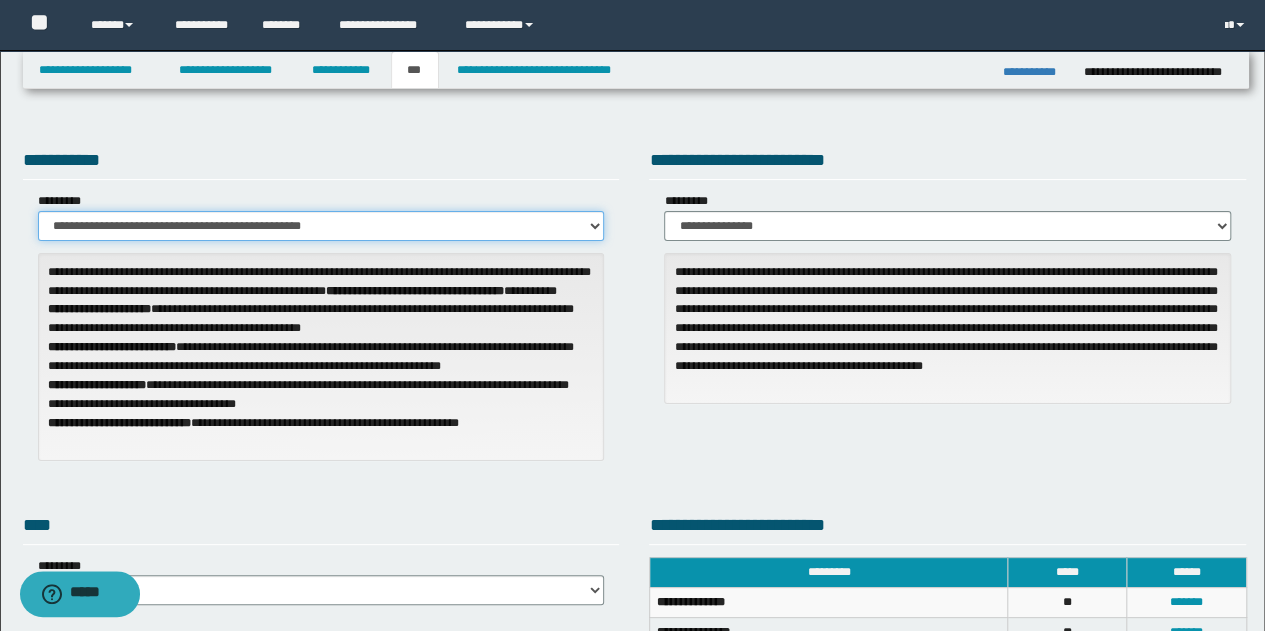 click on "**********" at bounding box center [321, 226] 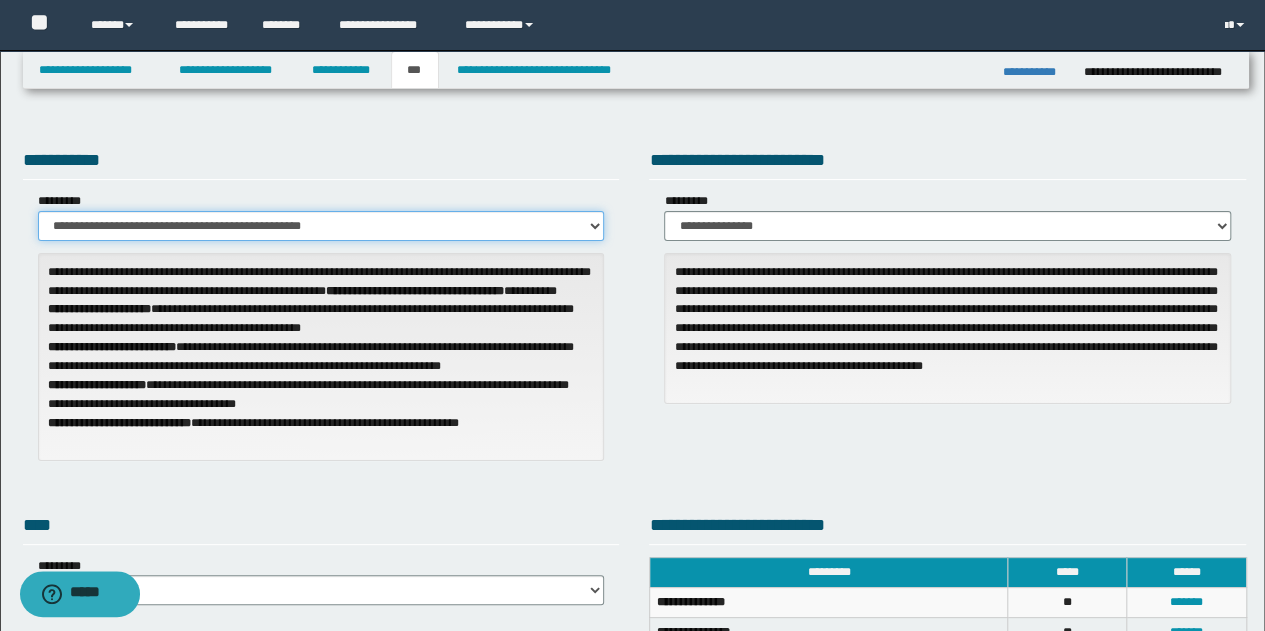 select on "*" 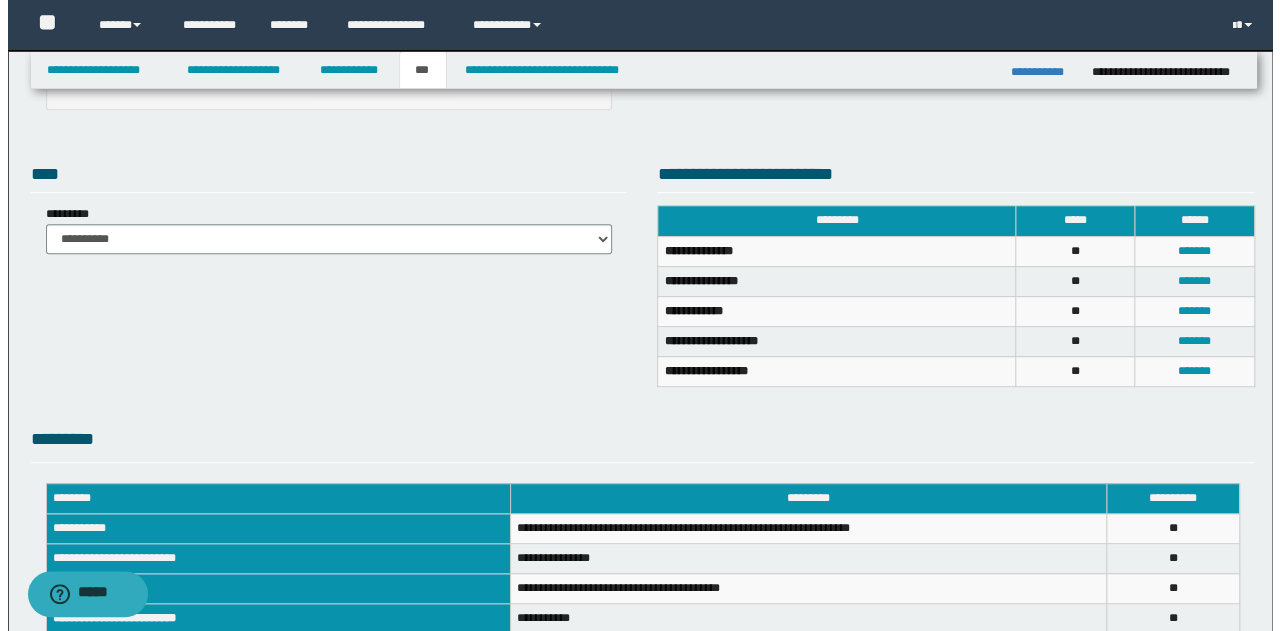 scroll, scrollTop: 400, scrollLeft: 0, axis: vertical 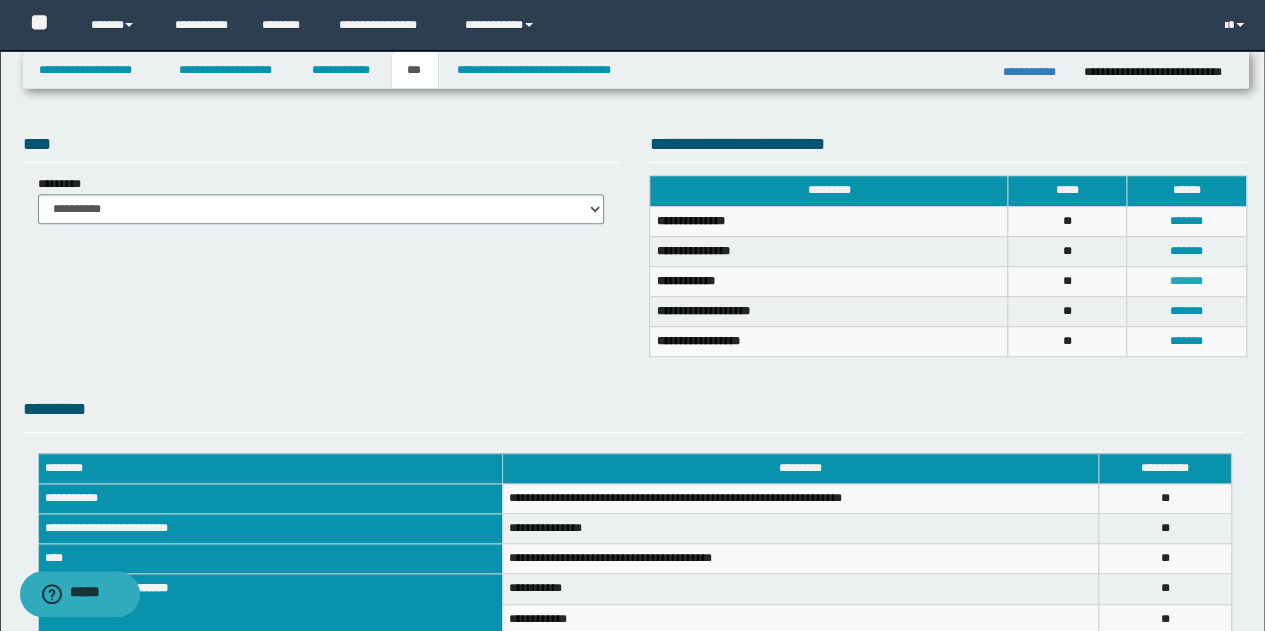 click on "*******" at bounding box center [1186, 281] 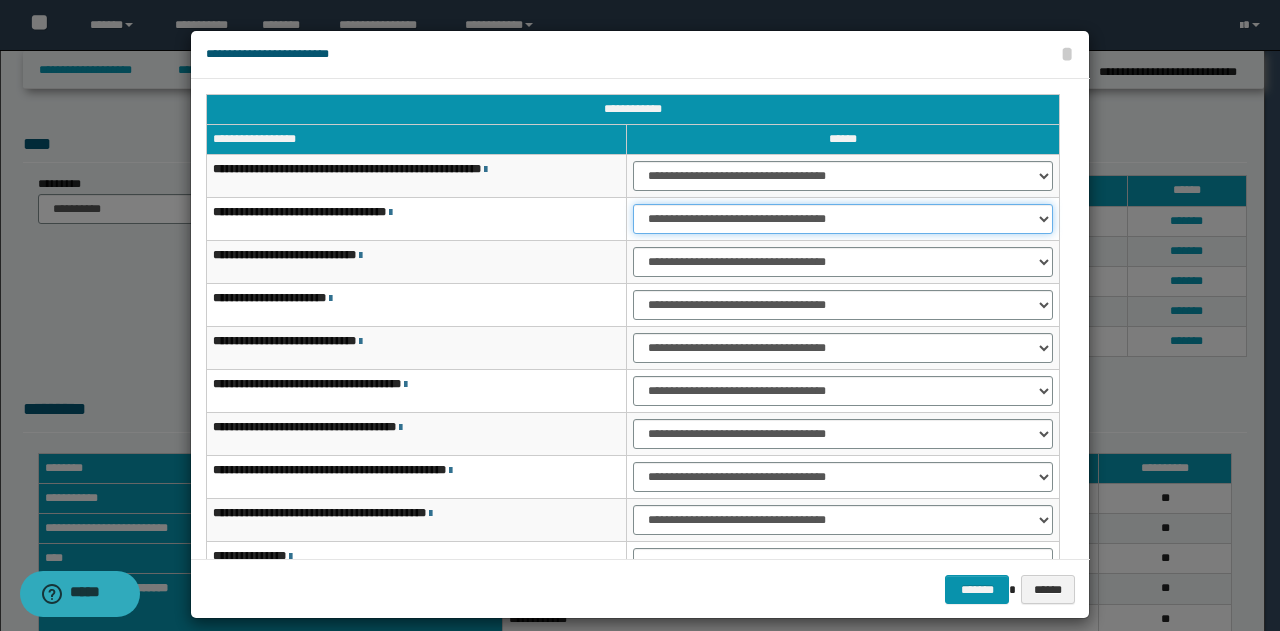 click on "**********" at bounding box center [843, 219] 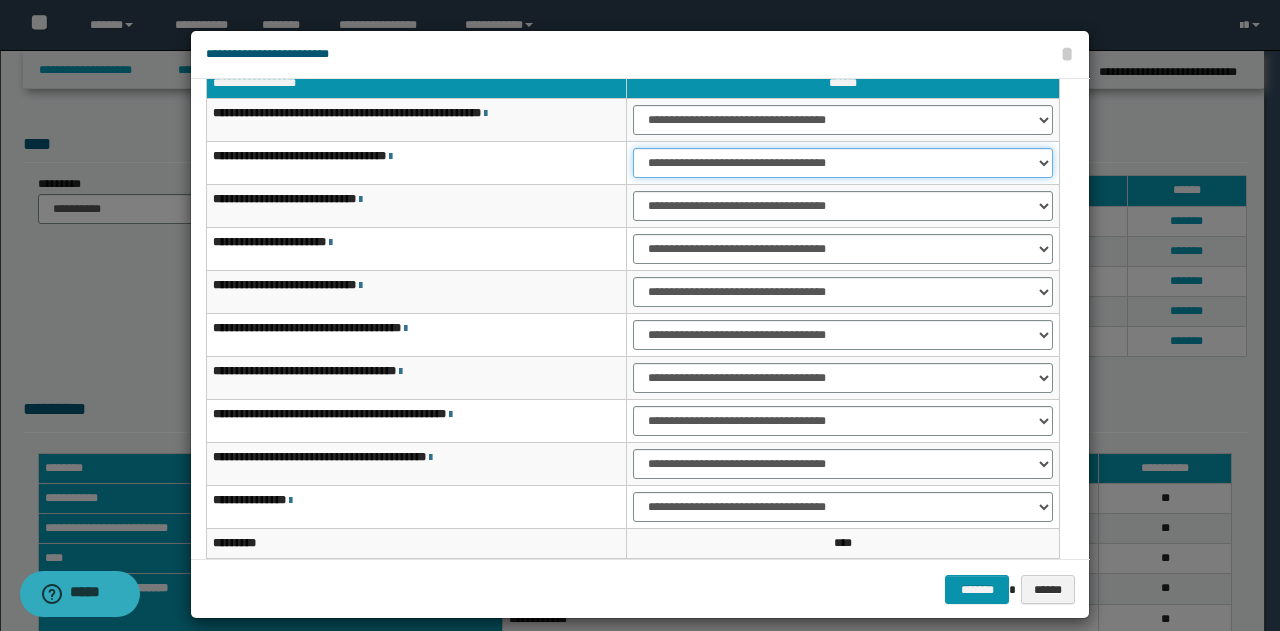scroll, scrollTop: 100, scrollLeft: 0, axis: vertical 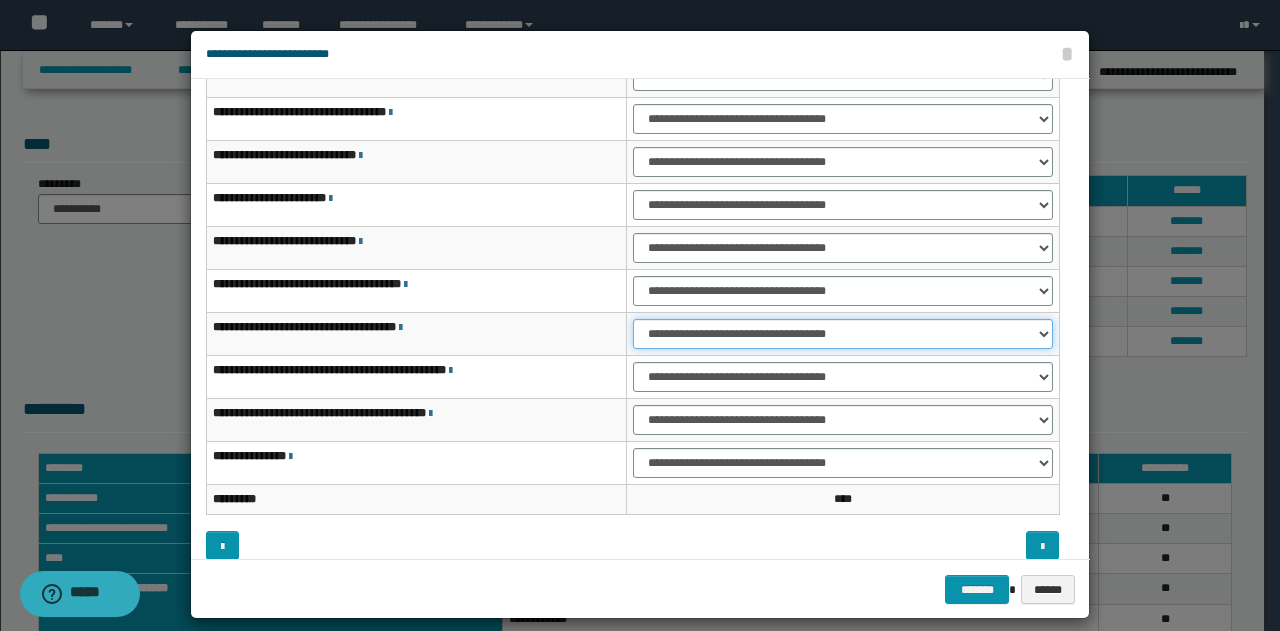 click on "**********" at bounding box center (843, 334) 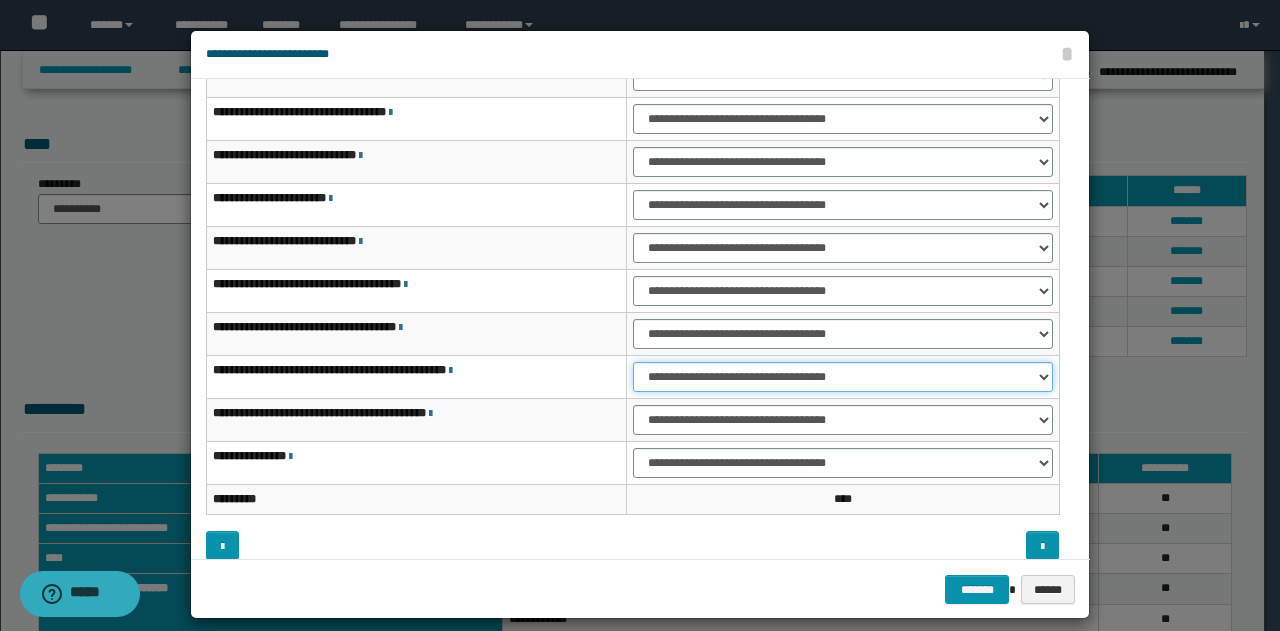 click on "**********" at bounding box center (843, 377) 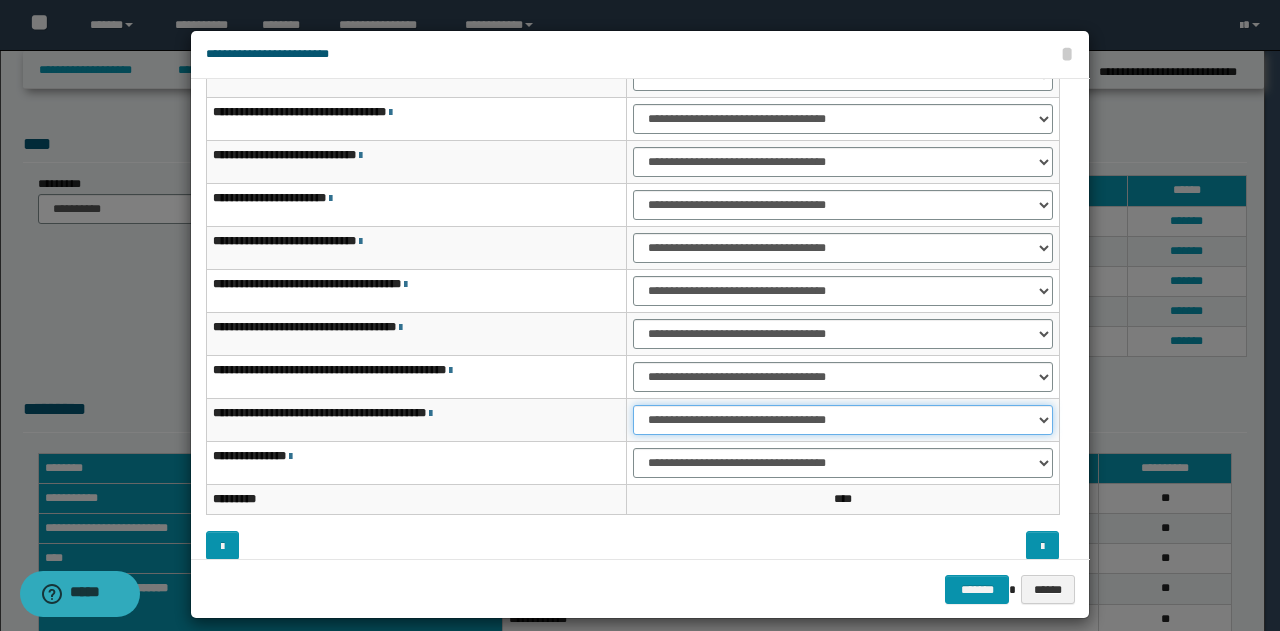 click on "**********" at bounding box center (843, 420) 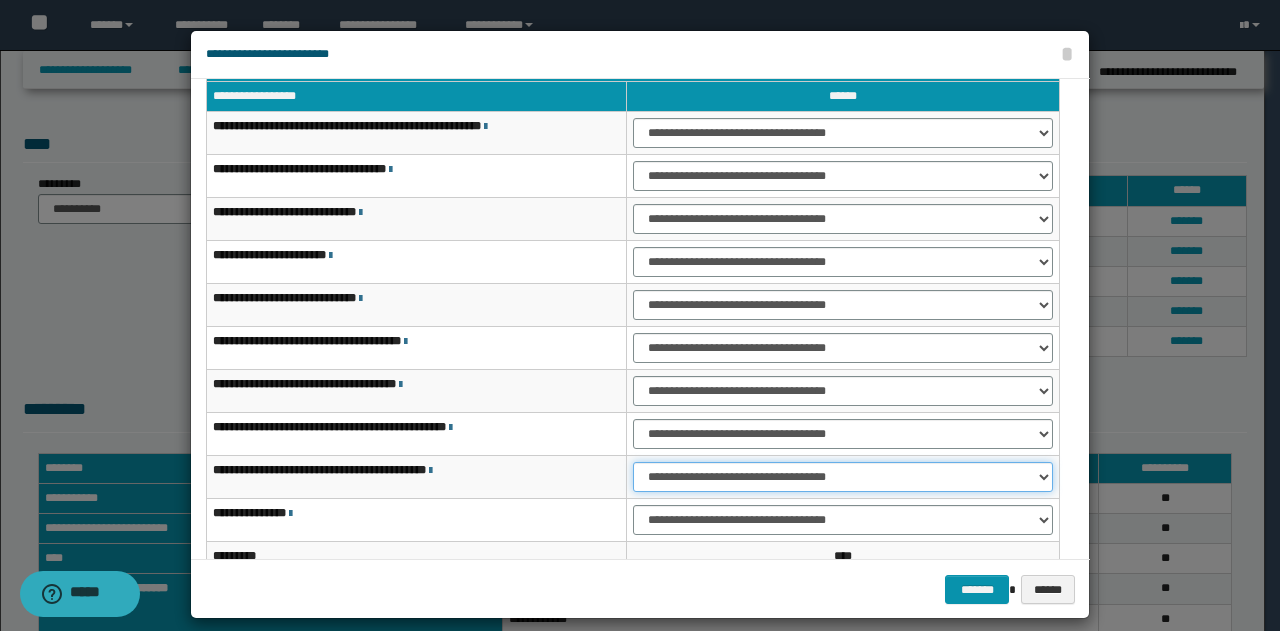 scroll, scrollTop: 0, scrollLeft: 0, axis: both 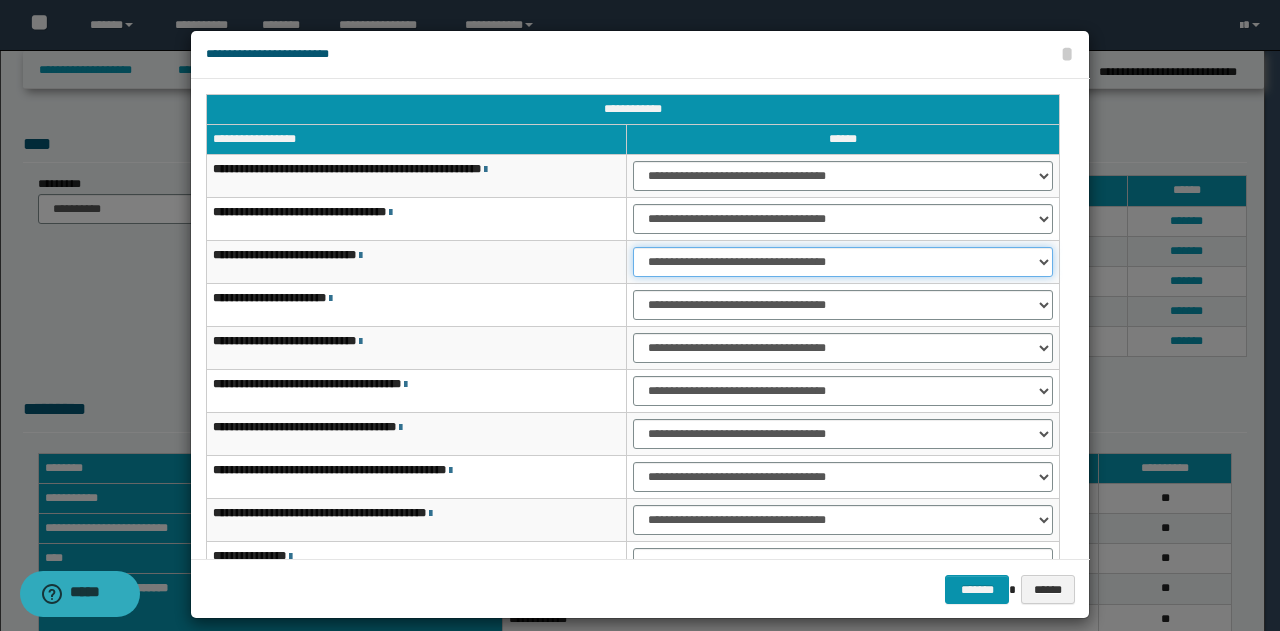 click on "**********" at bounding box center [843, 262] 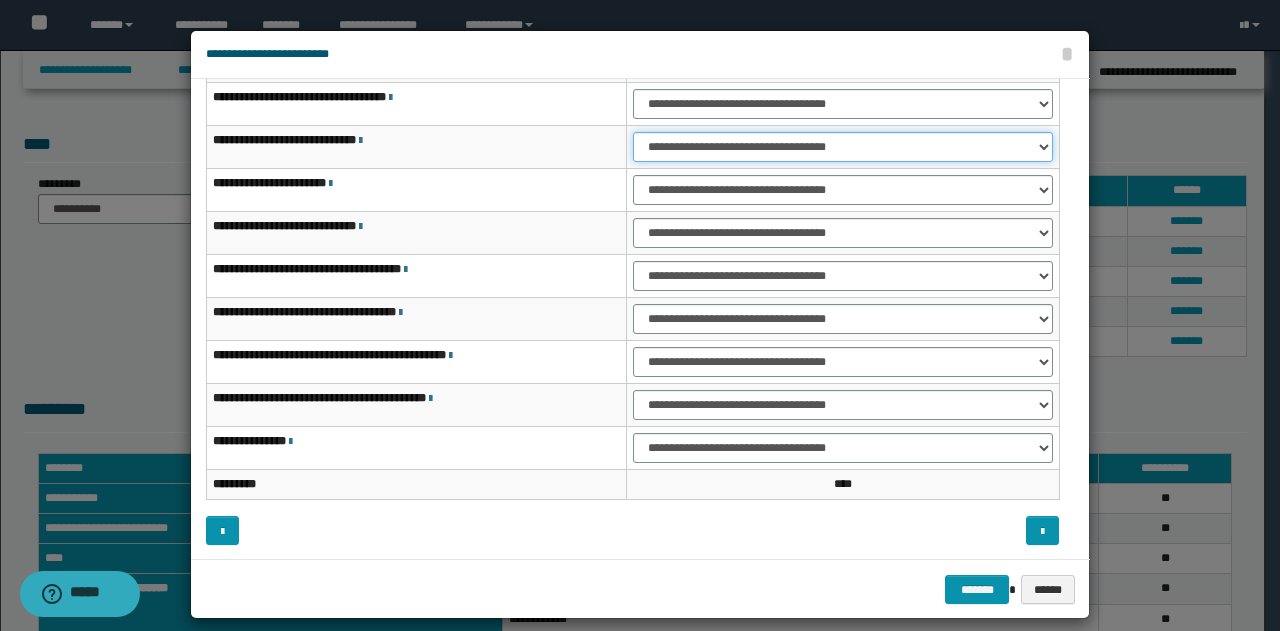 scroll, scrollTop: 116, scrollLeft: 0, axis: vertical 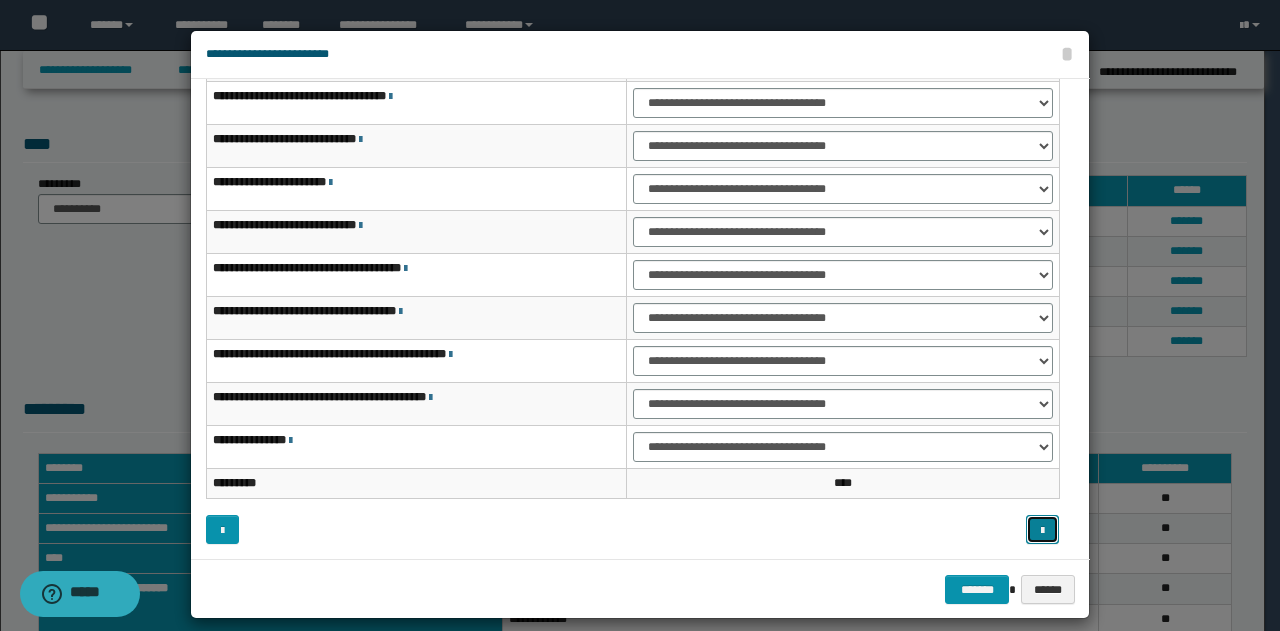 click at bounding box center [1042, 531] 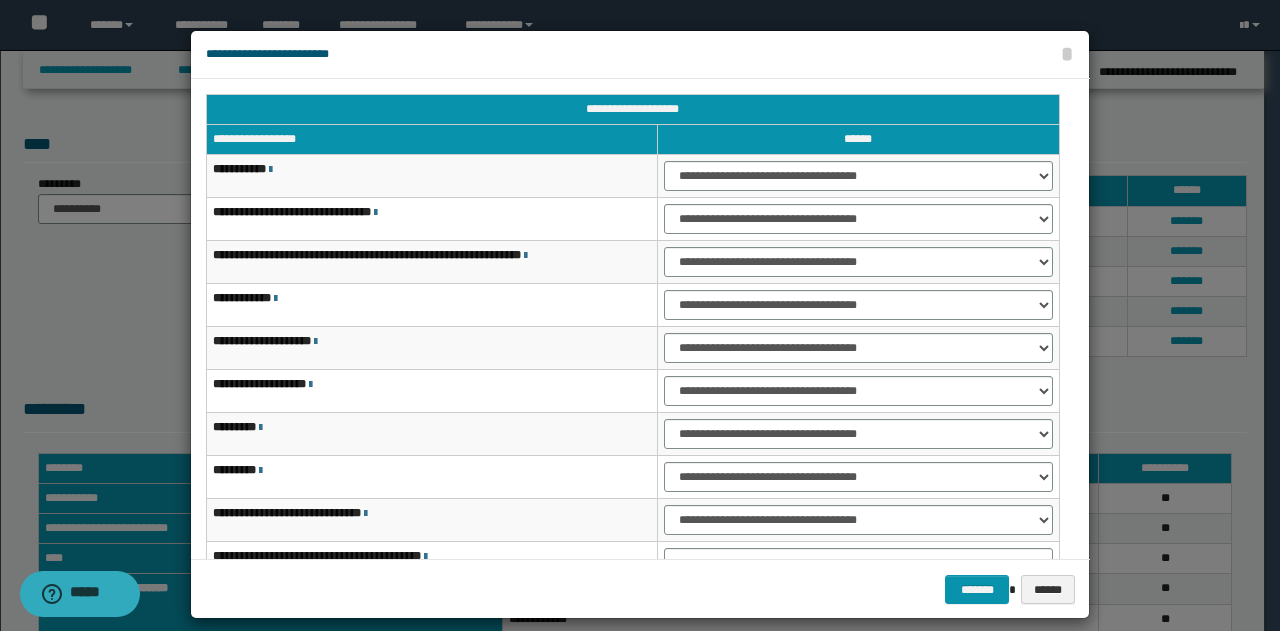scroll, scrollTop: 116, scrollLeft: 0, axis: vertical 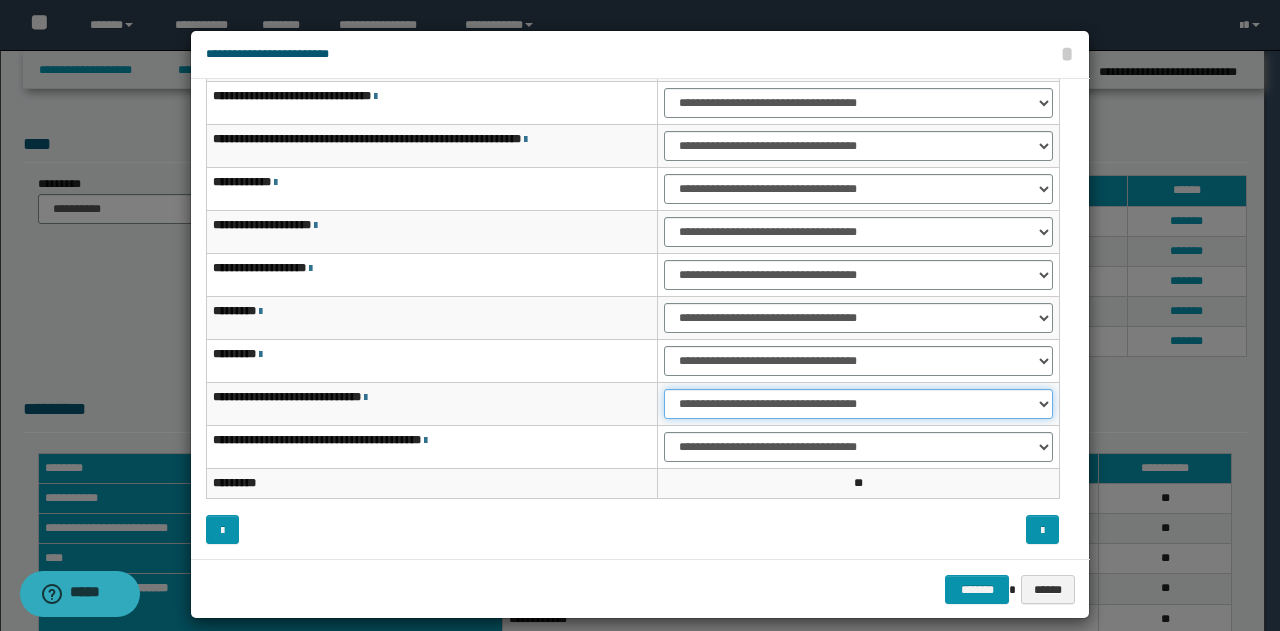 click on "**********" at bounding box center [858, 404] 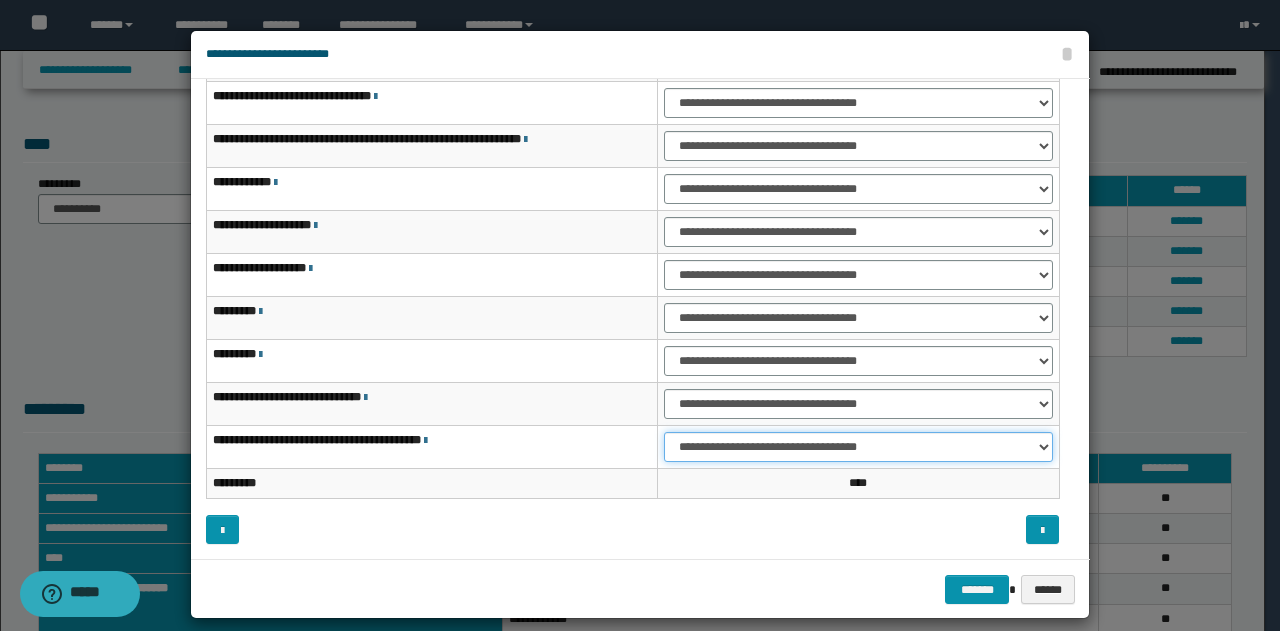 click on "**********" at bounding box center (858, 447) 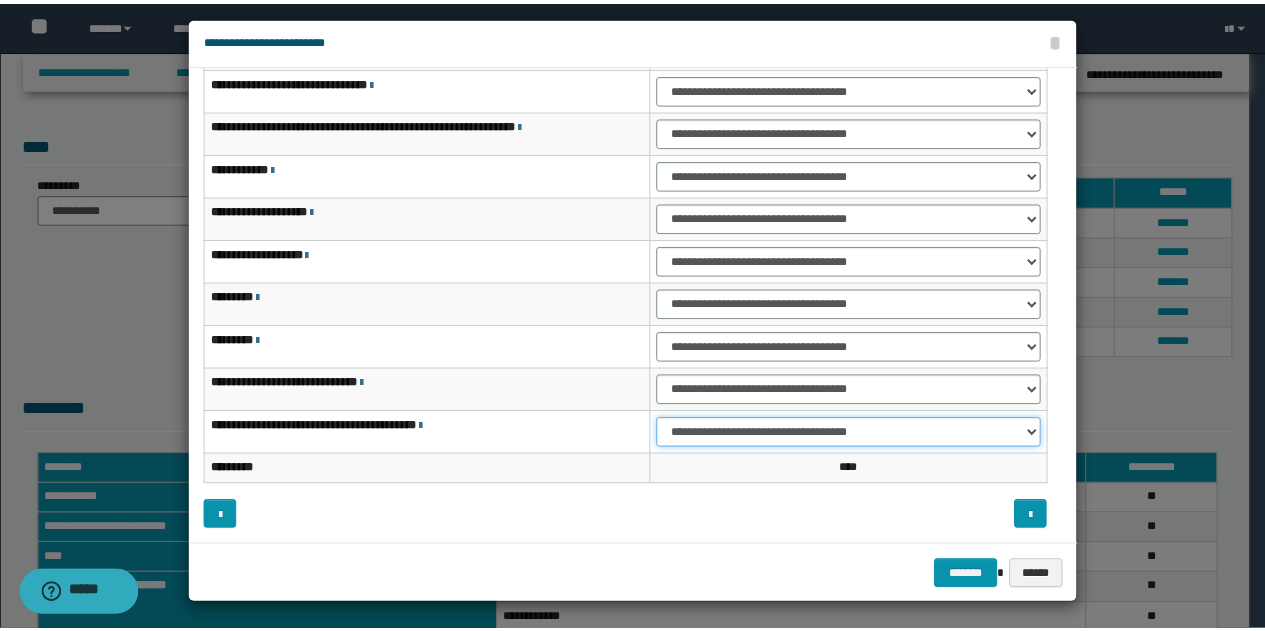 scroll, scrollTop: 18, scrollLeft: 0, axis: vertical 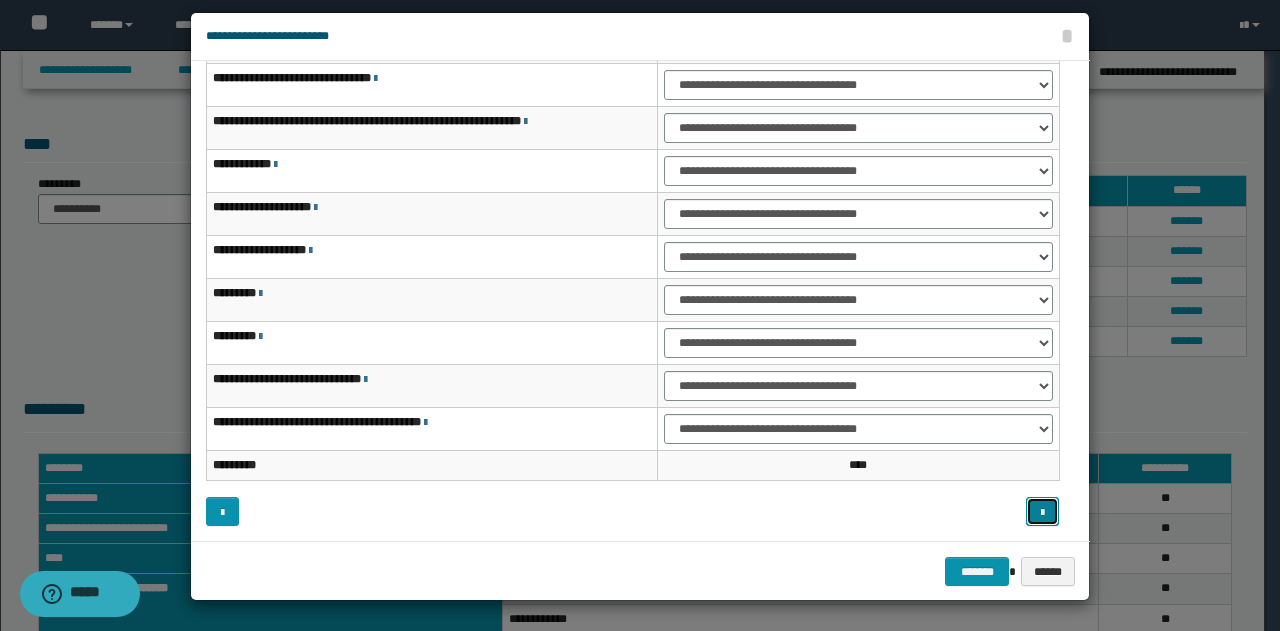 click at bounding box center (1042, 513) 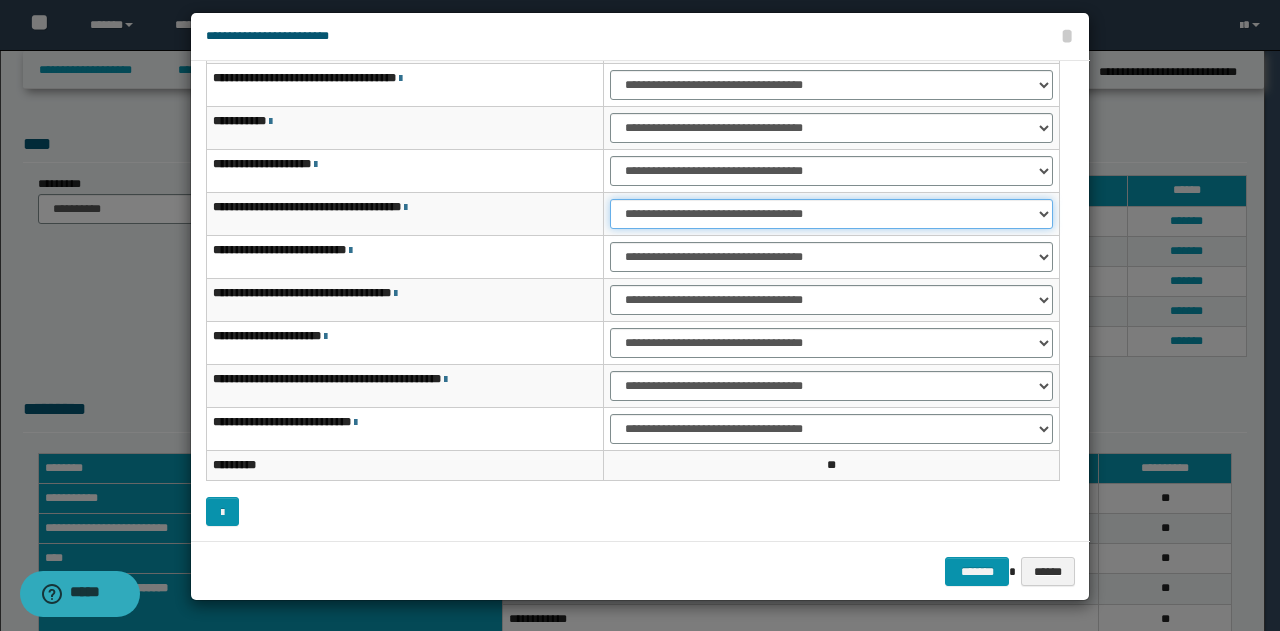 click on "**********" at bounding box center [831, 214] 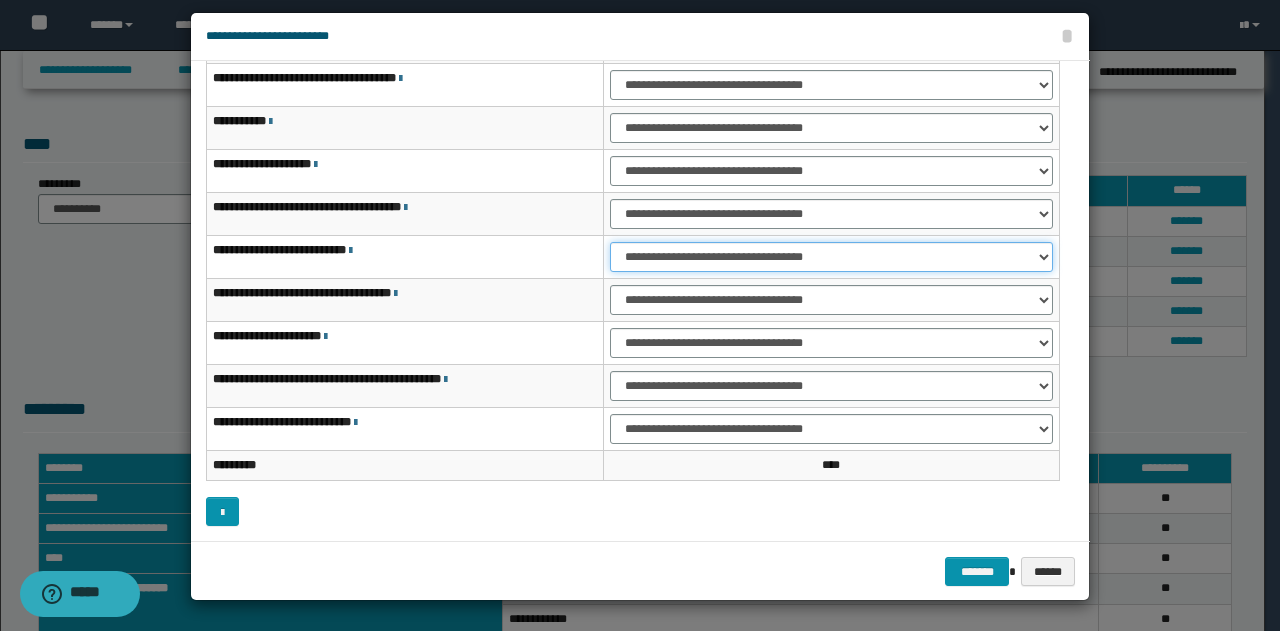 click on "**********" at bounding box center (831, 257) 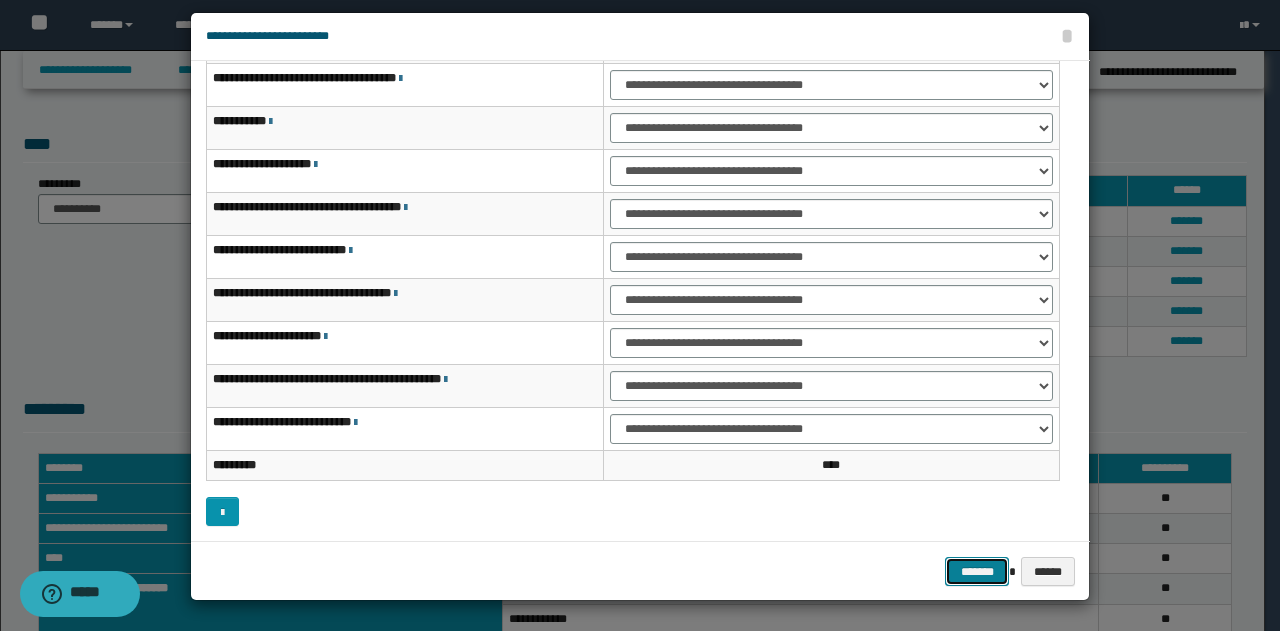 click on "*******" at bounding box center [977, 571] 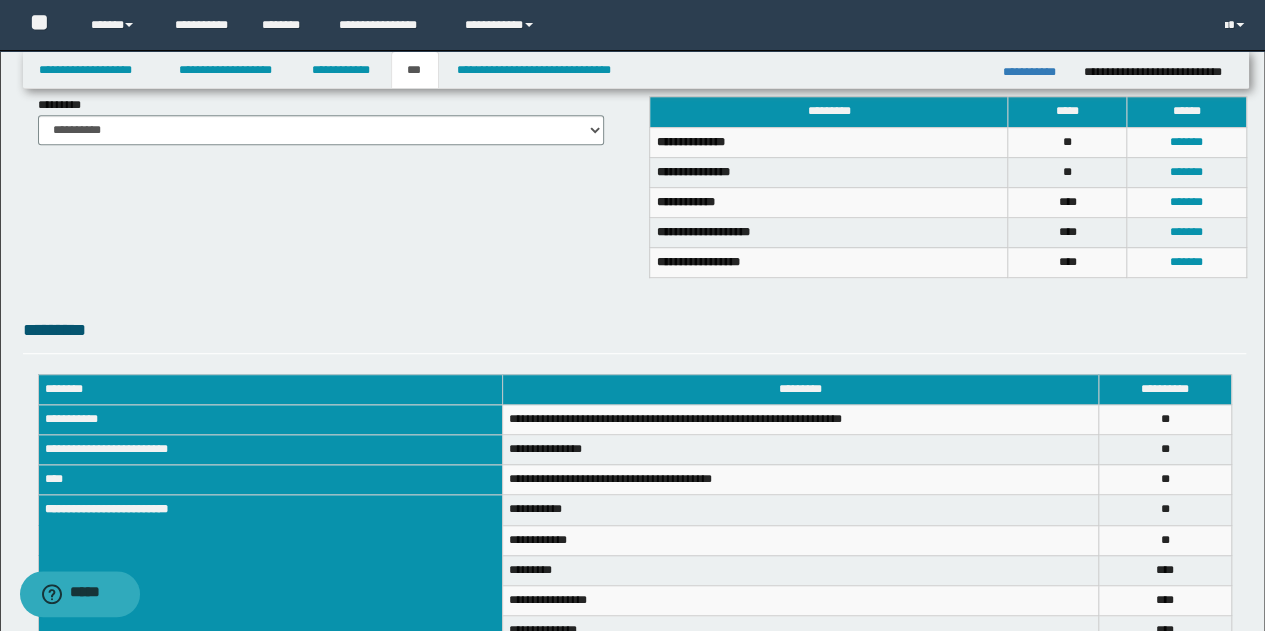 scroll, scrollTop: 148, scrollLeft: 0, axis: vertical 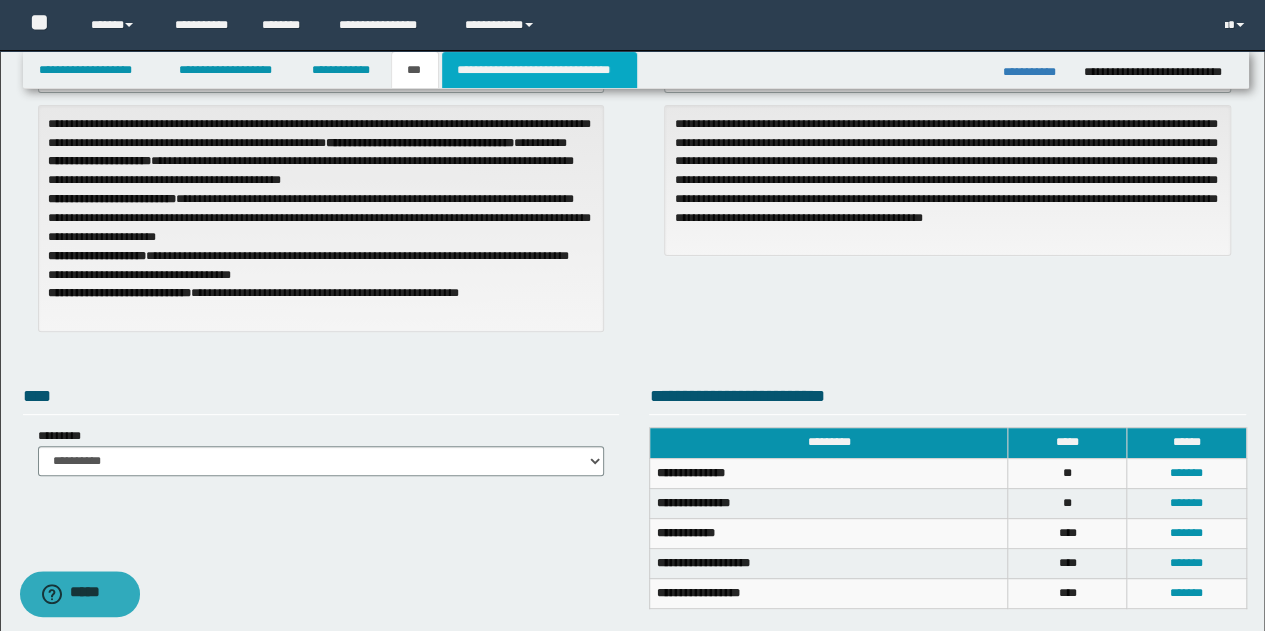 click on "**********" at bounding box center [539, 70] 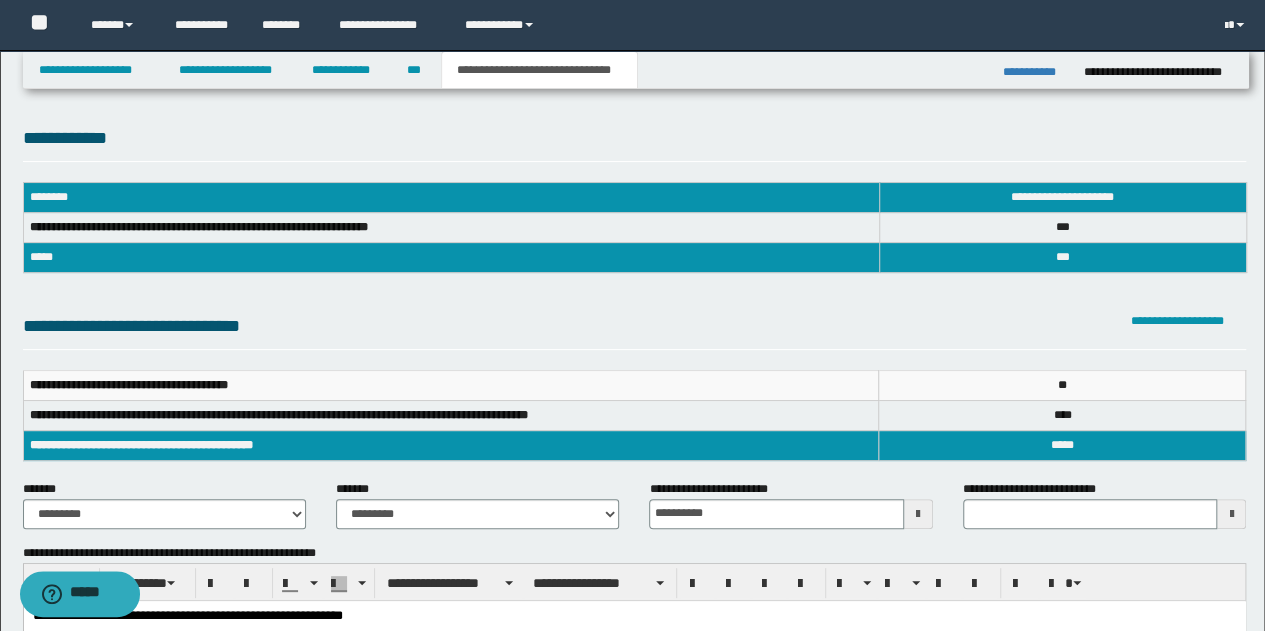 scroll, scrollTop: 0, scrollLeft: 0, axis: both 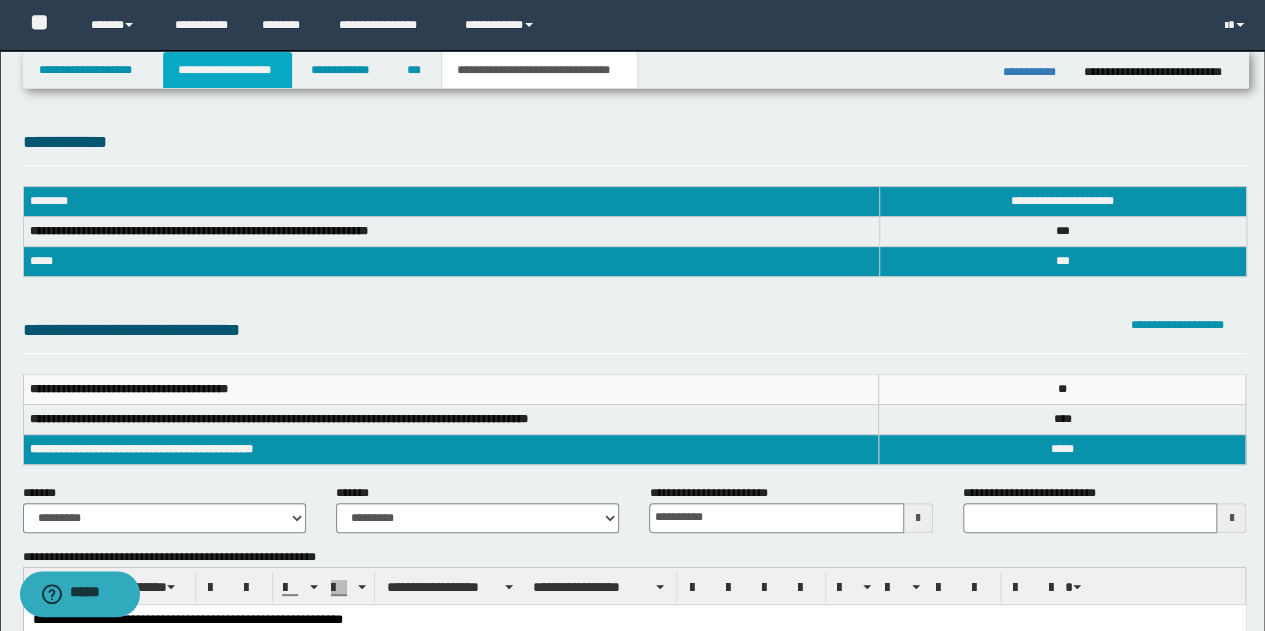 click on "**********" at bounding box center [227, 70] 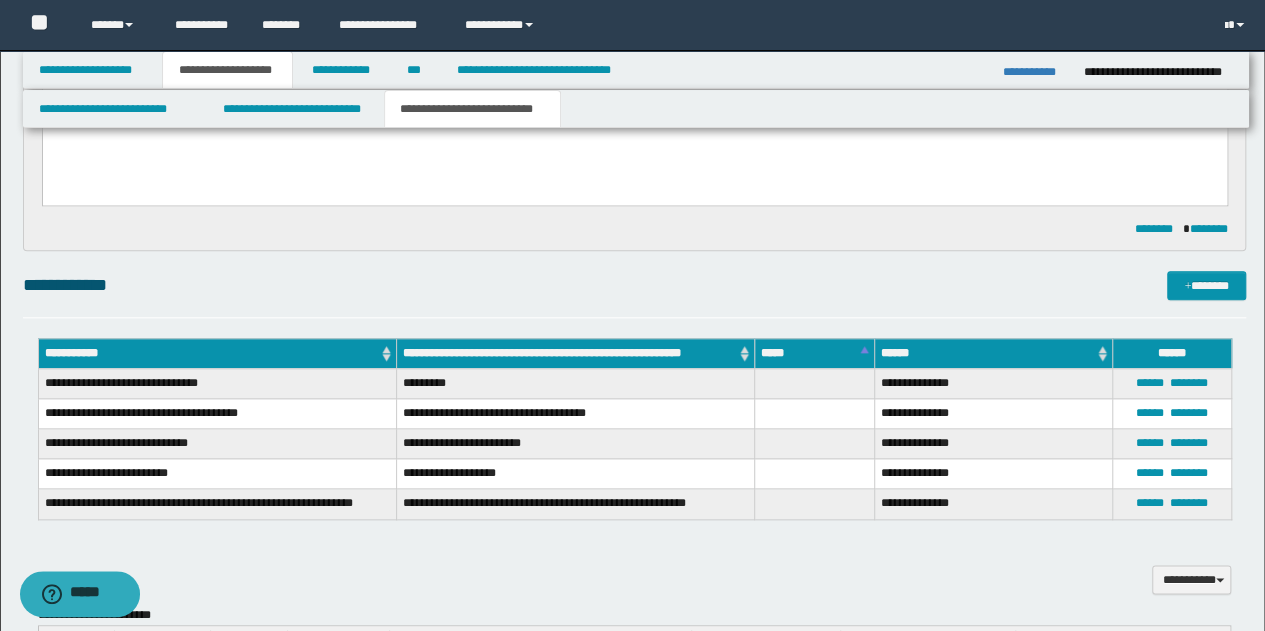 scroll, scrollTop: 900, scrollLeft: 0, axis: vertical 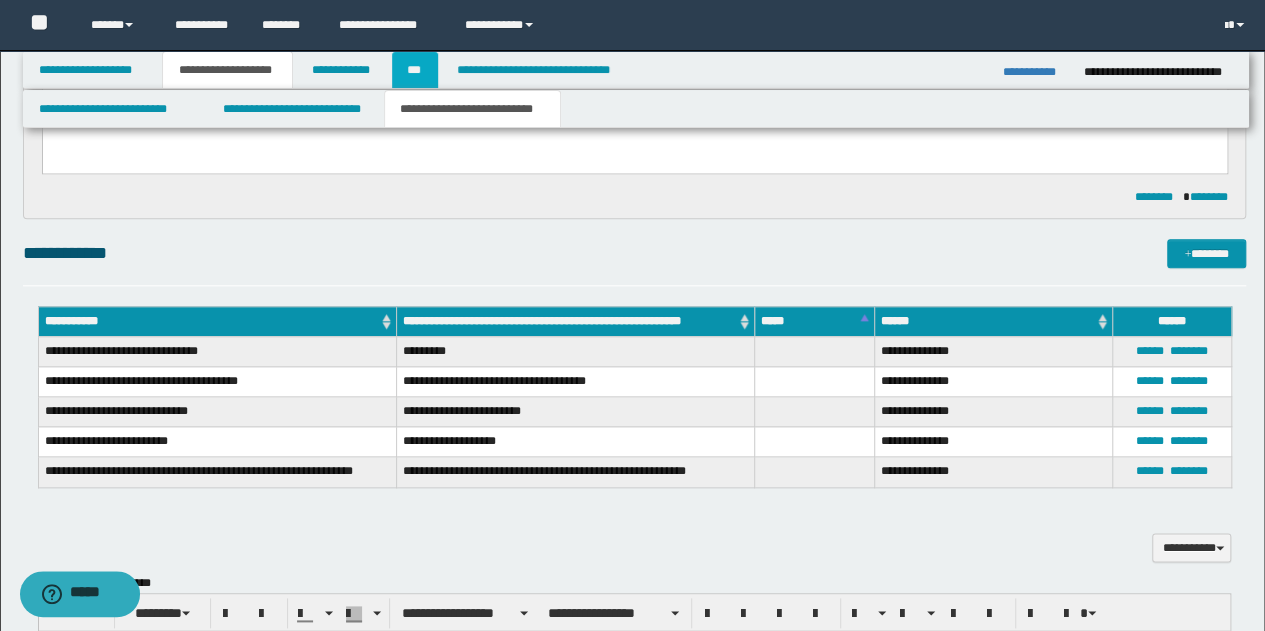 click on "***" at bounding box center [415, 70] 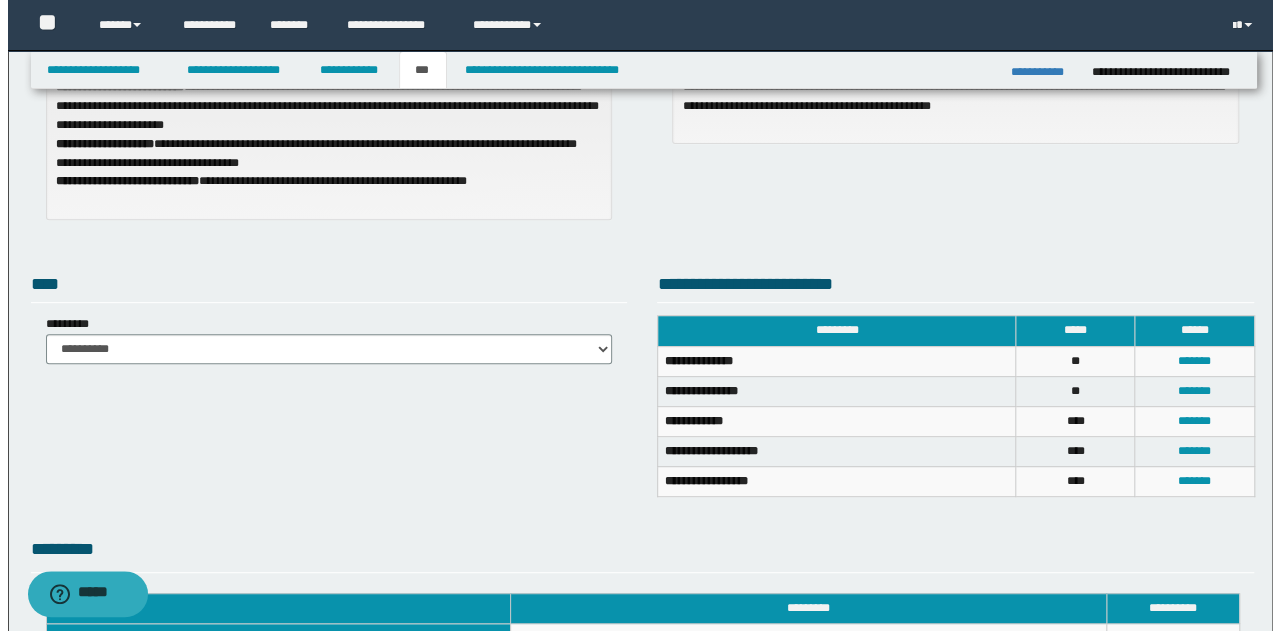 scroll, scrollTop: 248, scrollLeft: 0, axis: vertical 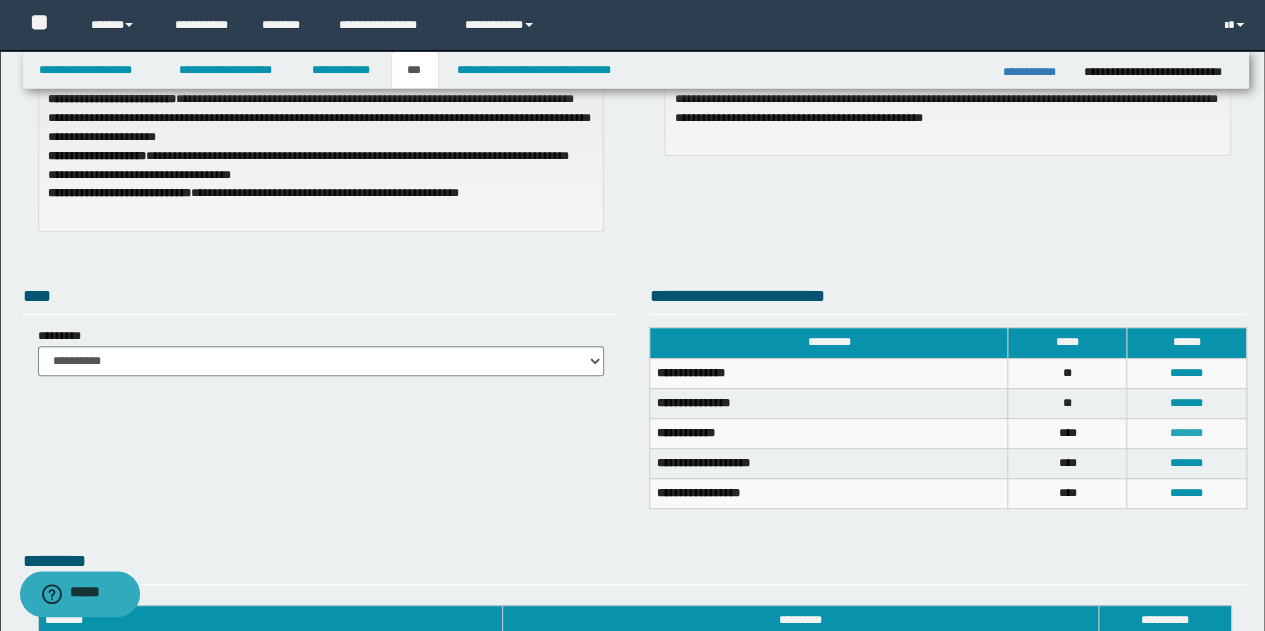 click on "*******" at bounding box center (1186, 433) 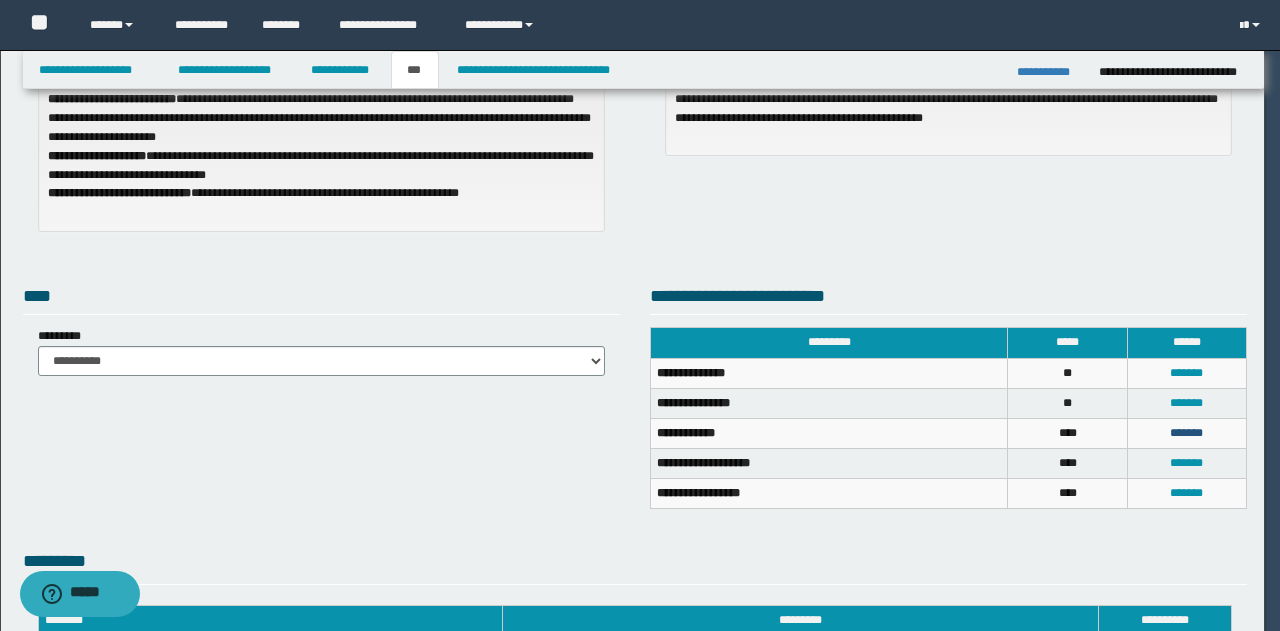 scroll, scrollTop: 0, scrollLeft: 0, axis: both 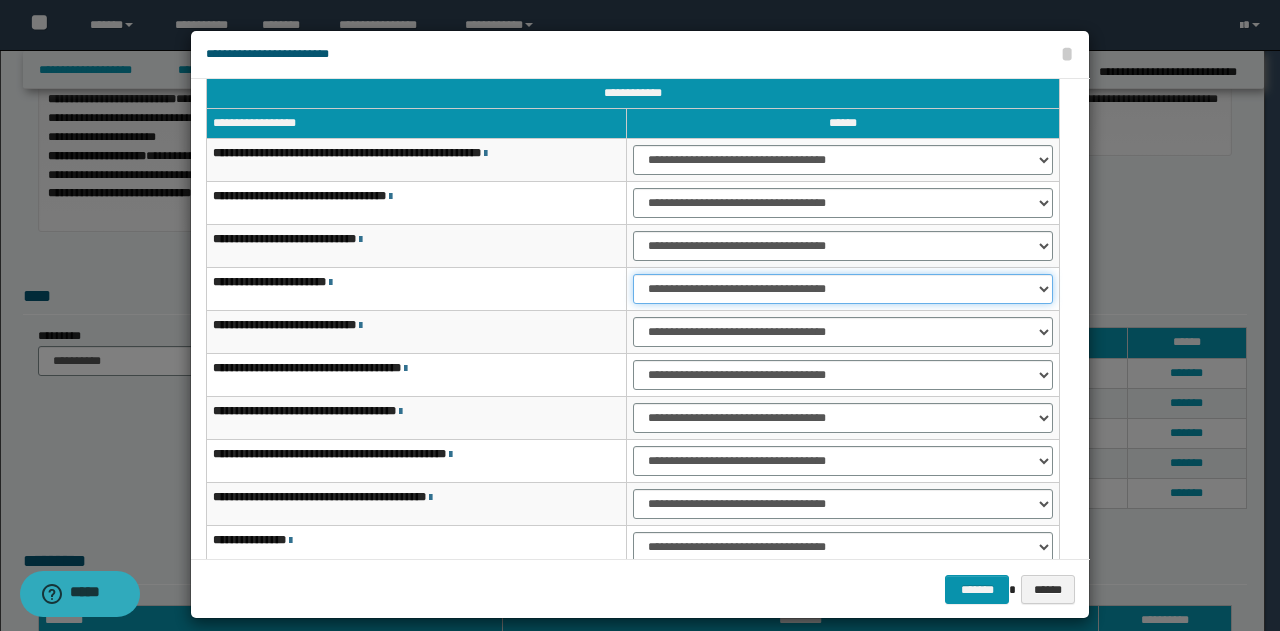 click on "**********" at bounding box center (843, 289) 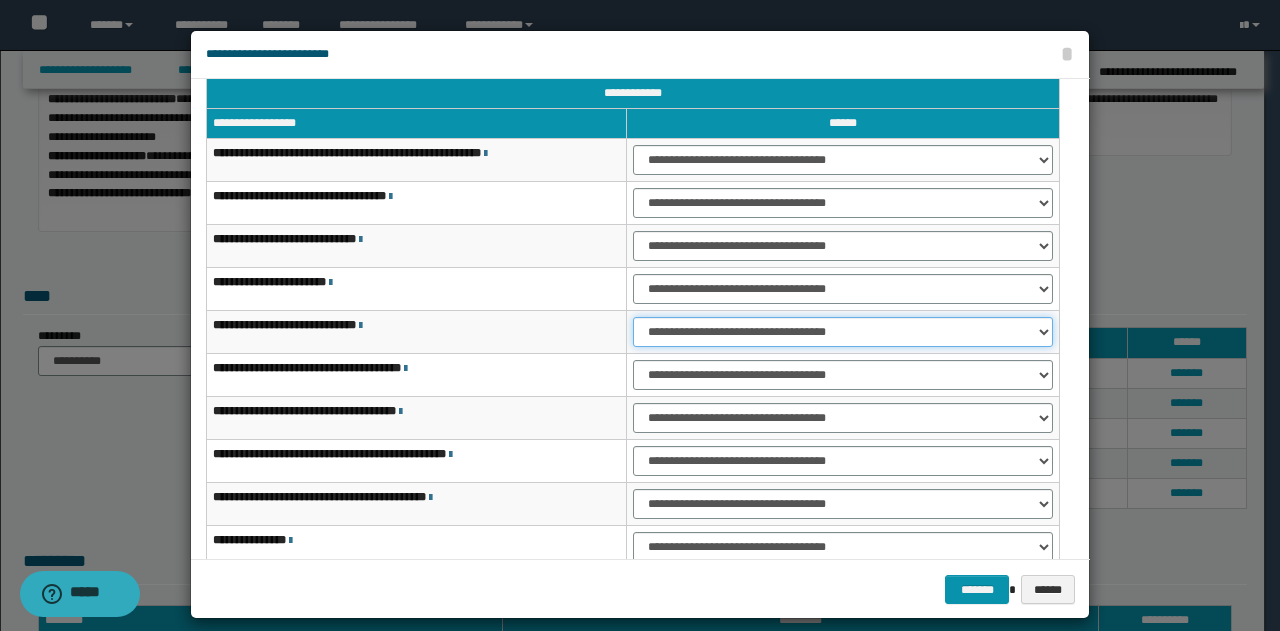 click on "**********" at bounding box center (843, 332) 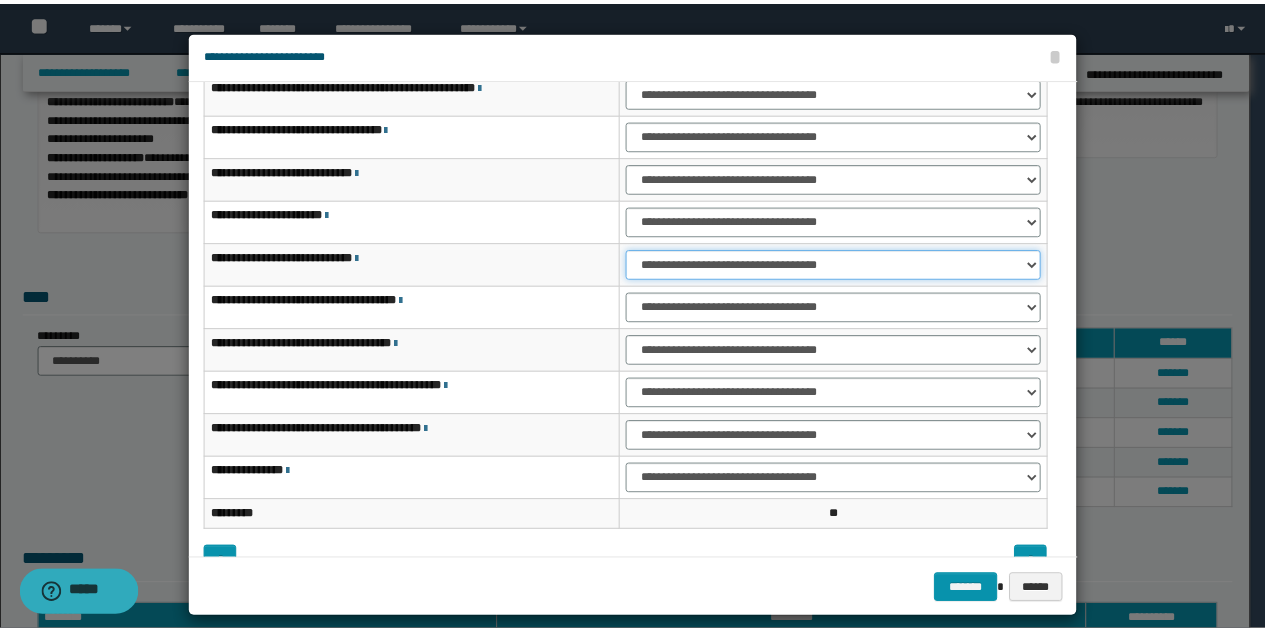 scroll, scrollTop: 116, scrollLeft: 0, axis: vertical 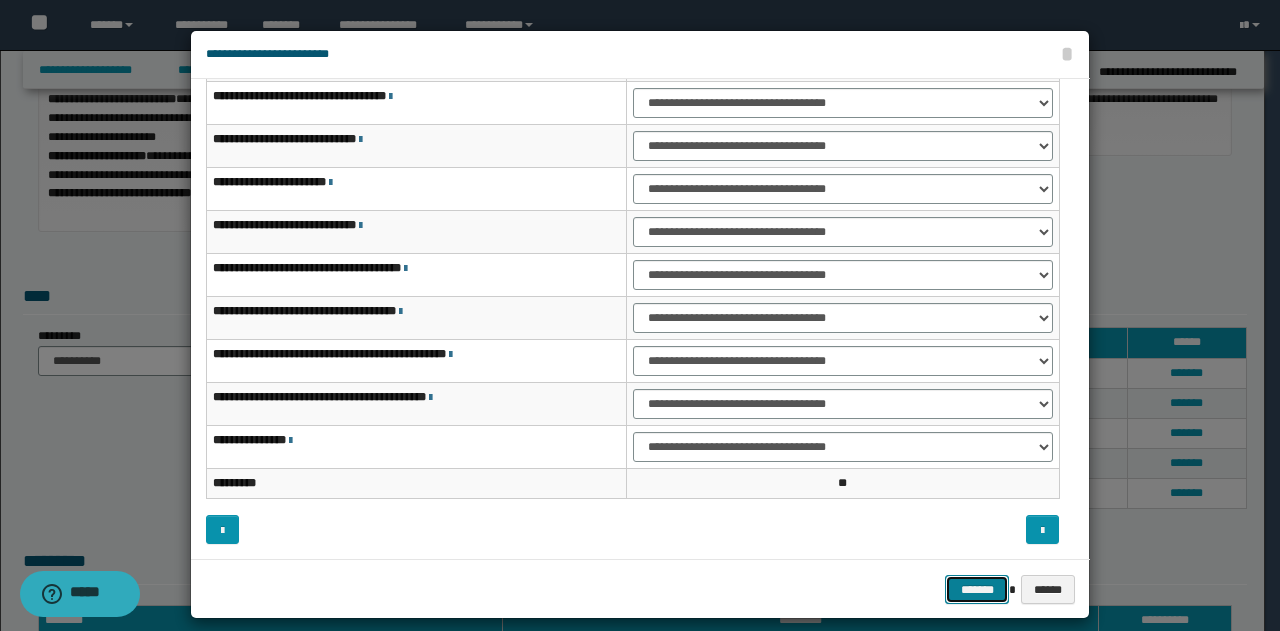 click on "*******" at bounding box center [977, 589] 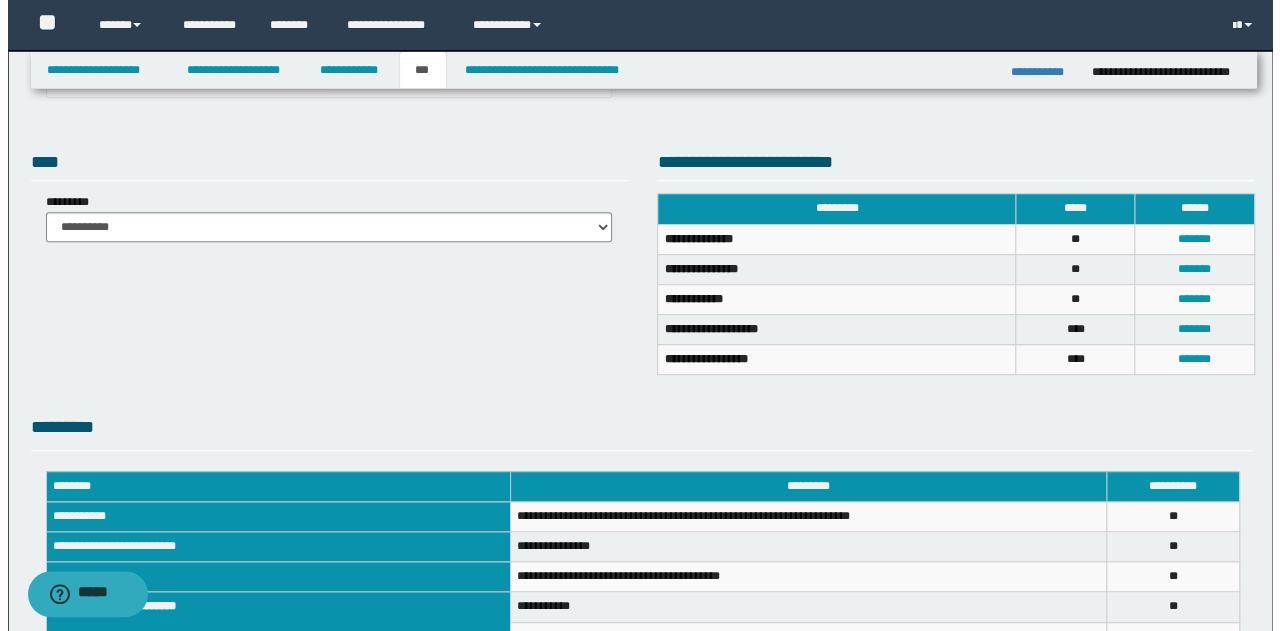 scroll, scrollTop: 148, scrollLeft: 0, axis: vertical 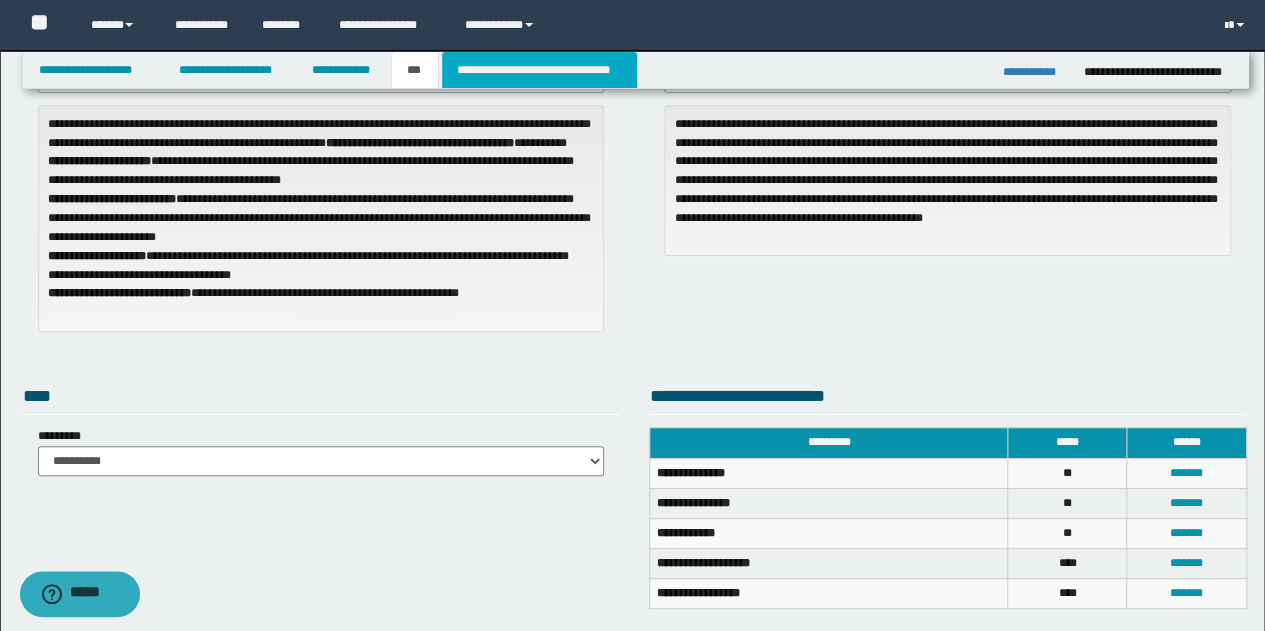 click on "**********" at bounding box center (539, 70) 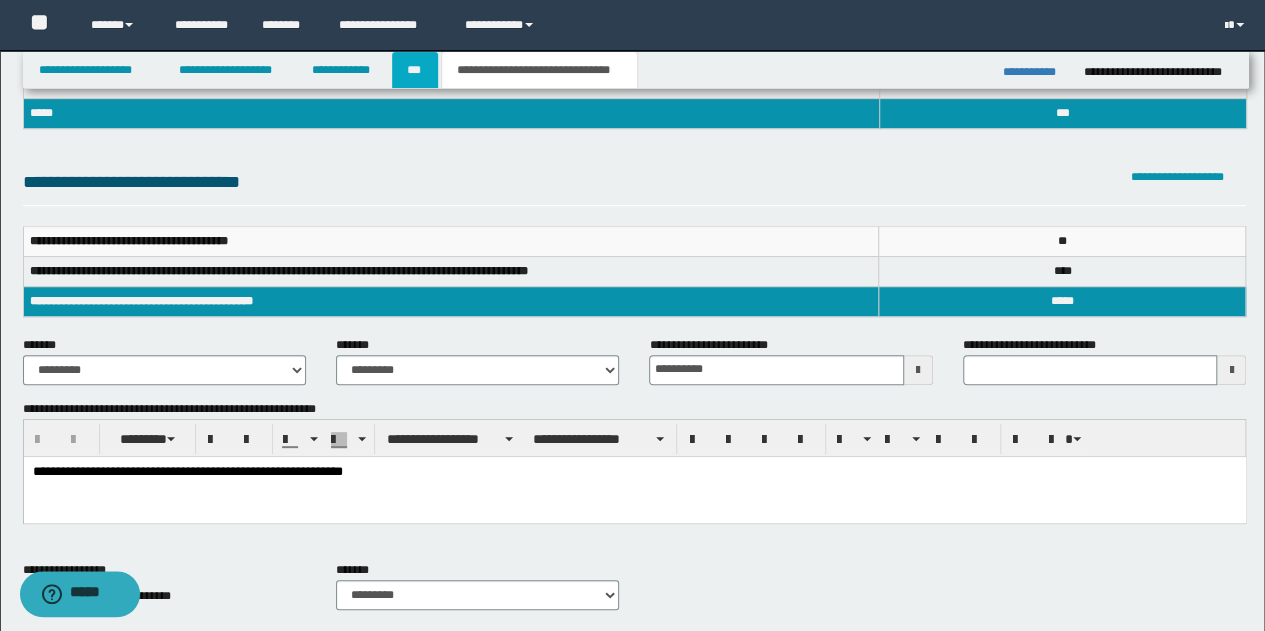 click on "***" at bounding box center (415, 70) 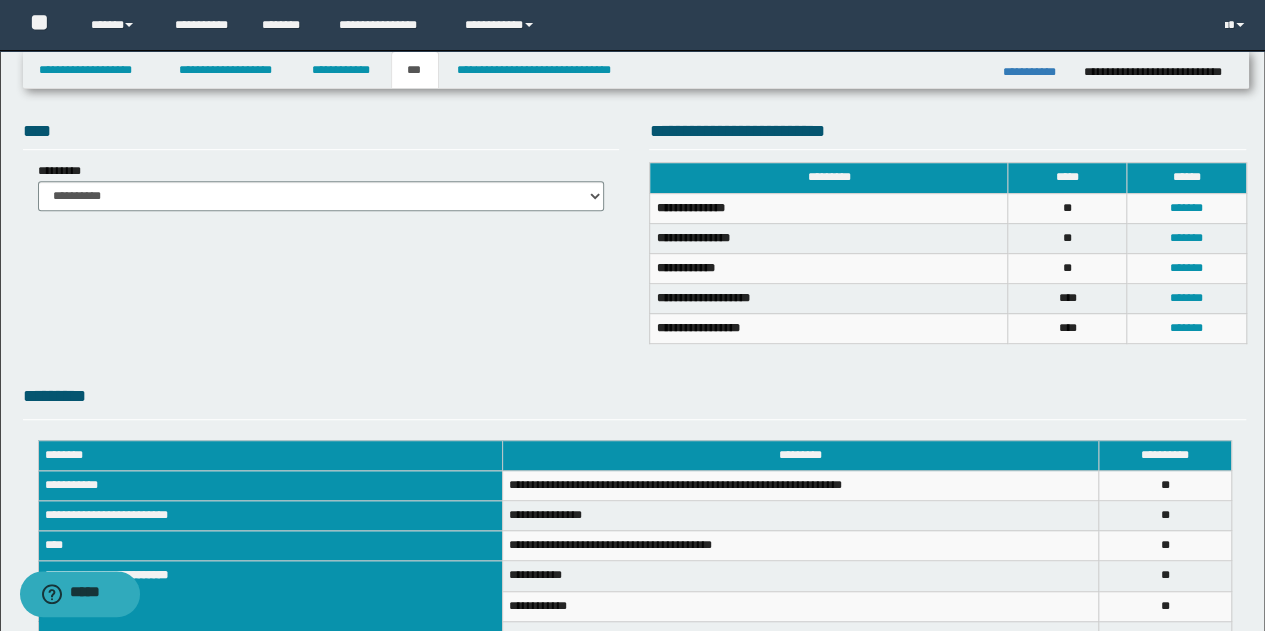scroll, scrollTop: 648, scrollLeft: 0, axis: vertical 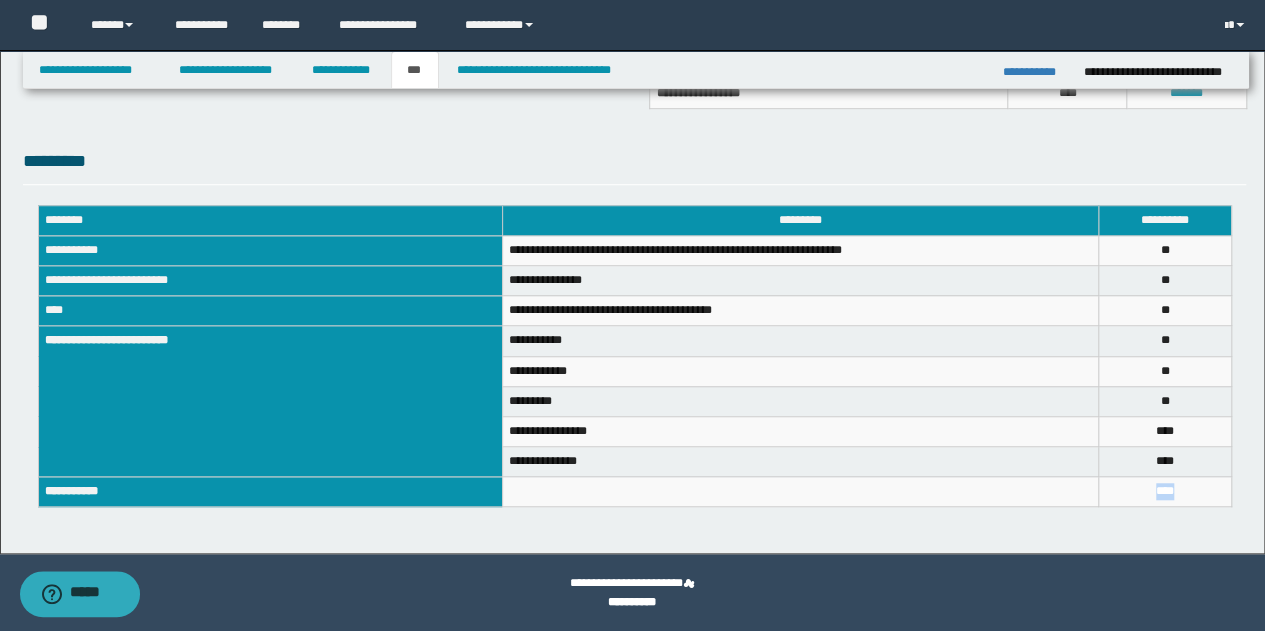 drag, startPoint x: 1211, startPoint y: 490, endPoint x: 1094, endPoint y: 489, distance: 117.00427 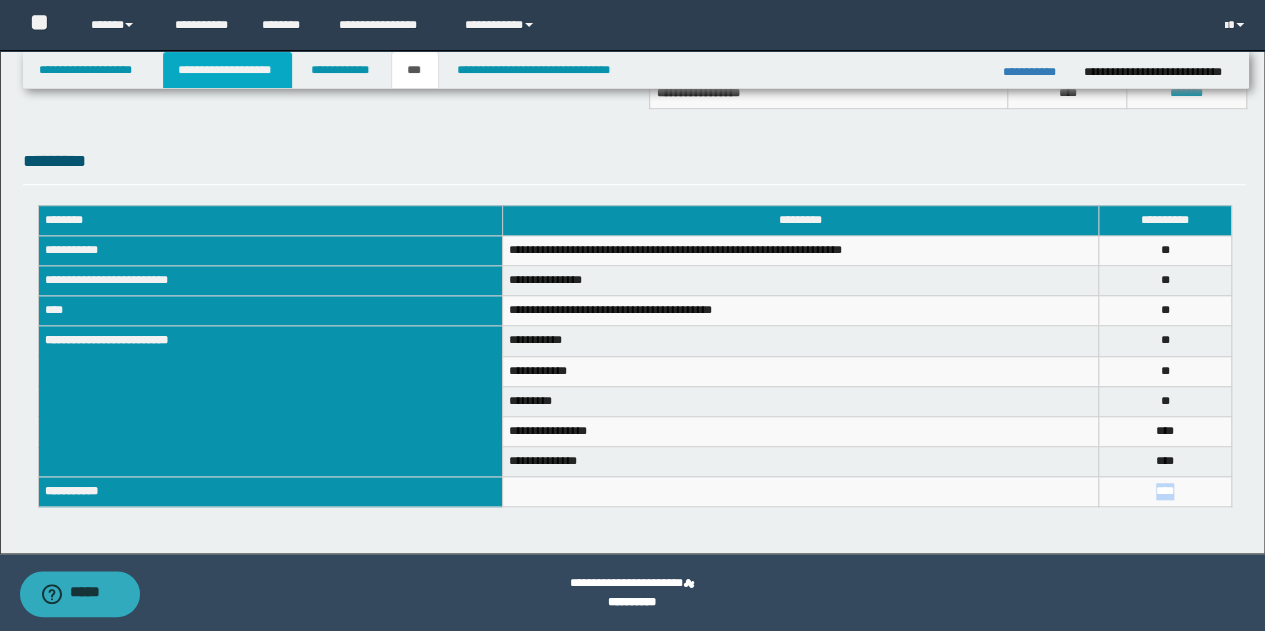 click on "**********" at bounding box center (227, 70) 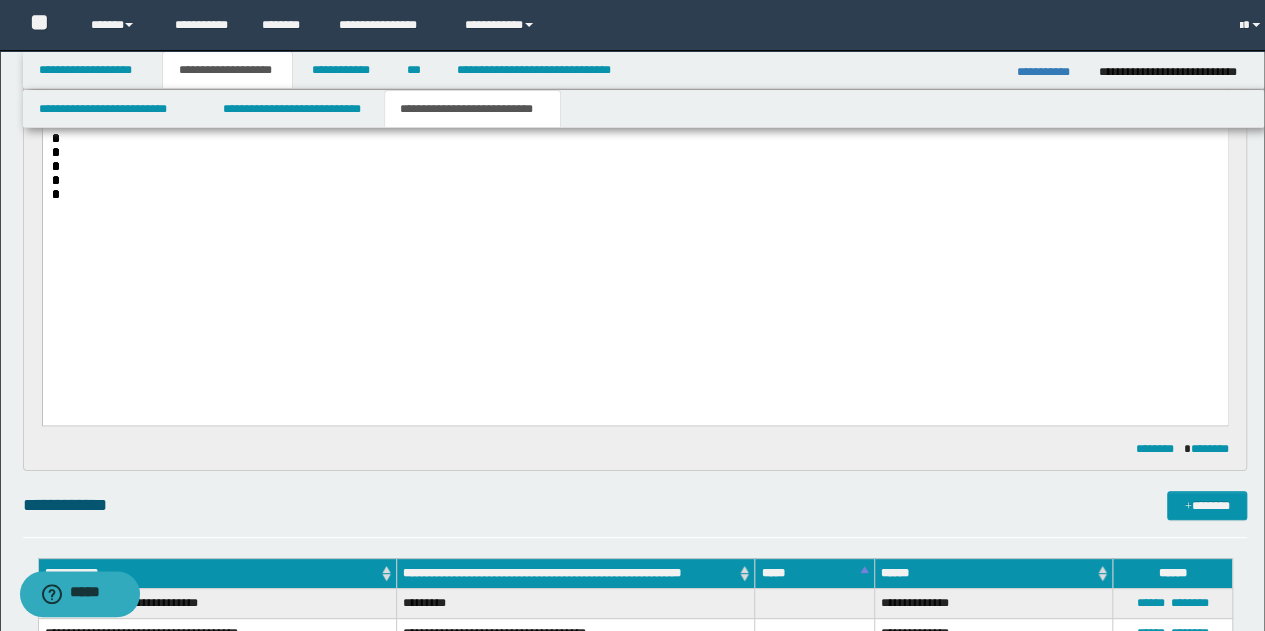 scroll, scrollTop: 678, scrollLeft: 0, axis: vertical 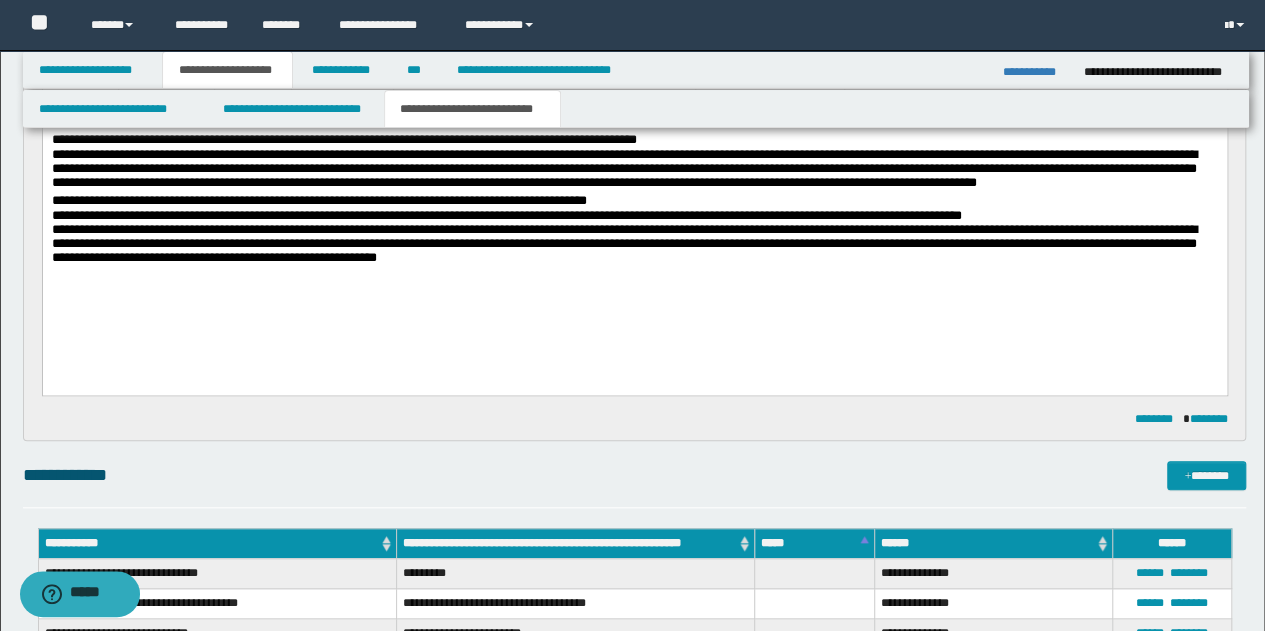 click on "**********" at bounding box center [472, 109] 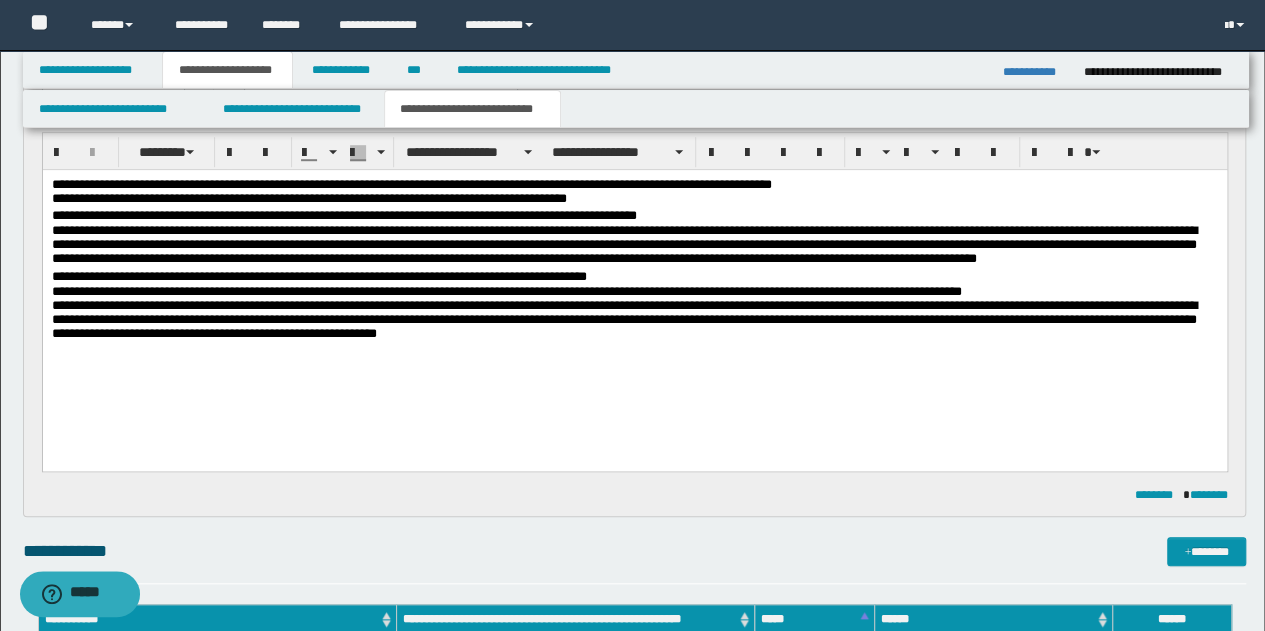scroll, scrollTop: 678, scrollLeft: 0, axis: vertical 